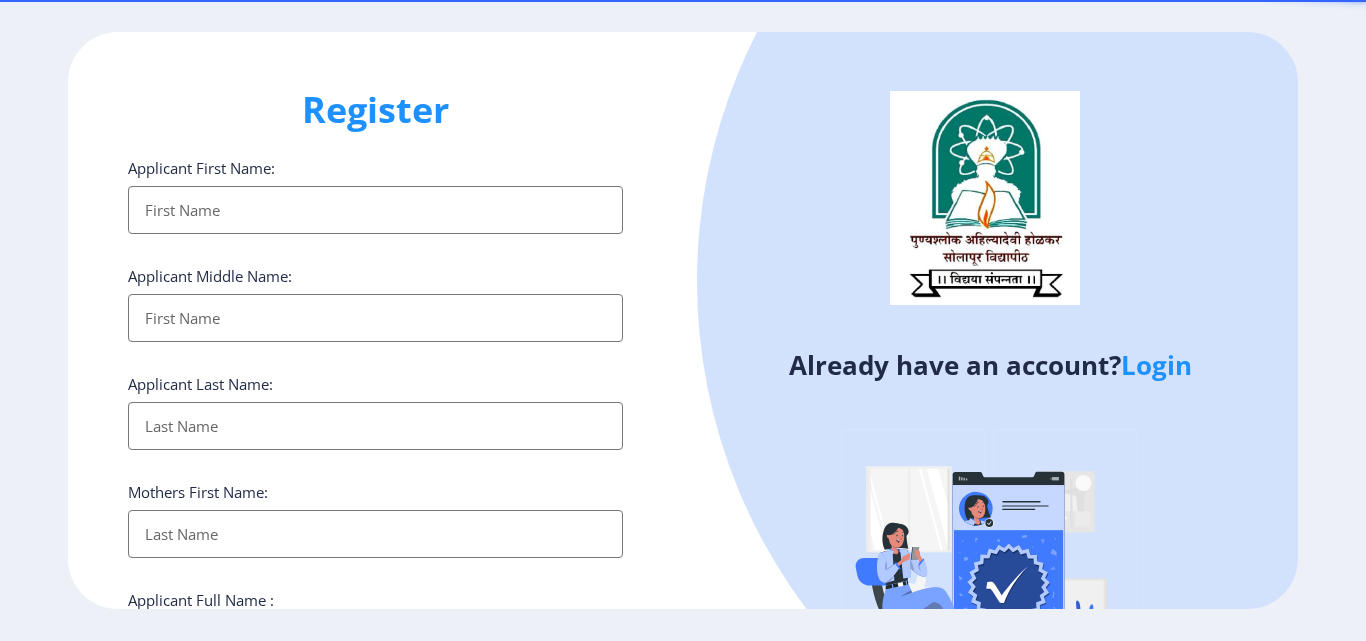 select 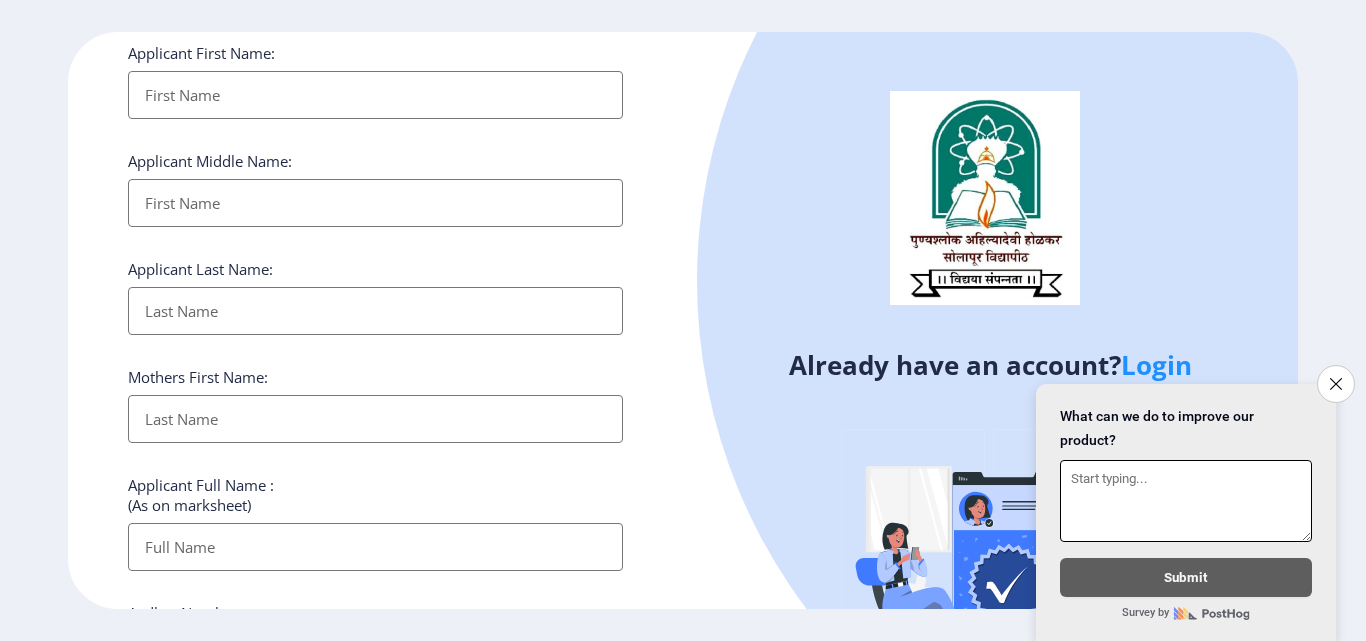 scroll, scrollTop: 0, scrollLeft: 0, axis: both 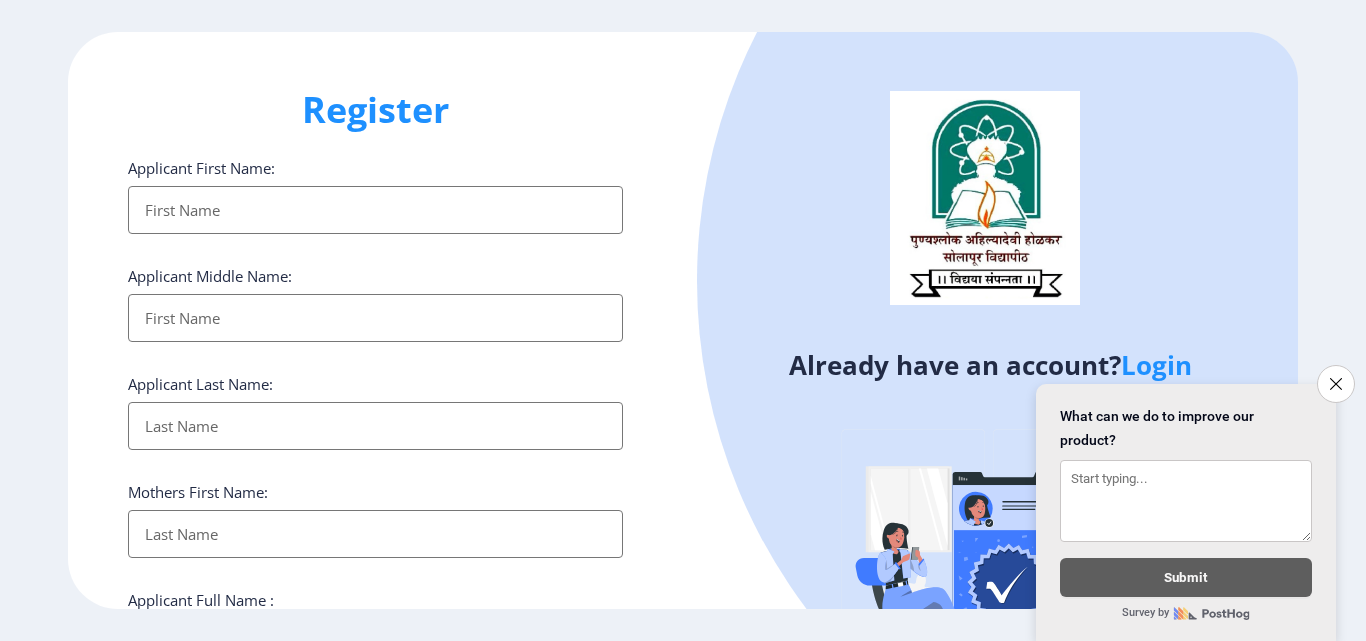 click on "Applicant First Name:" at bounding box center (375, 210) 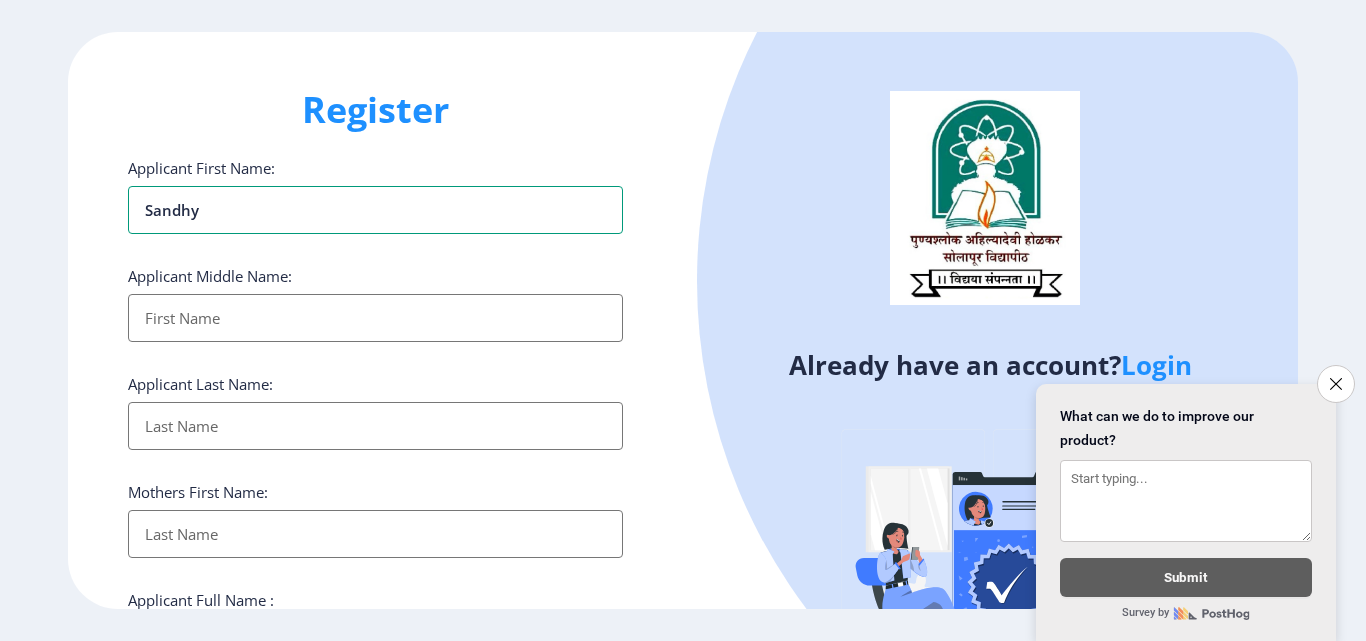 type on "sandhy" 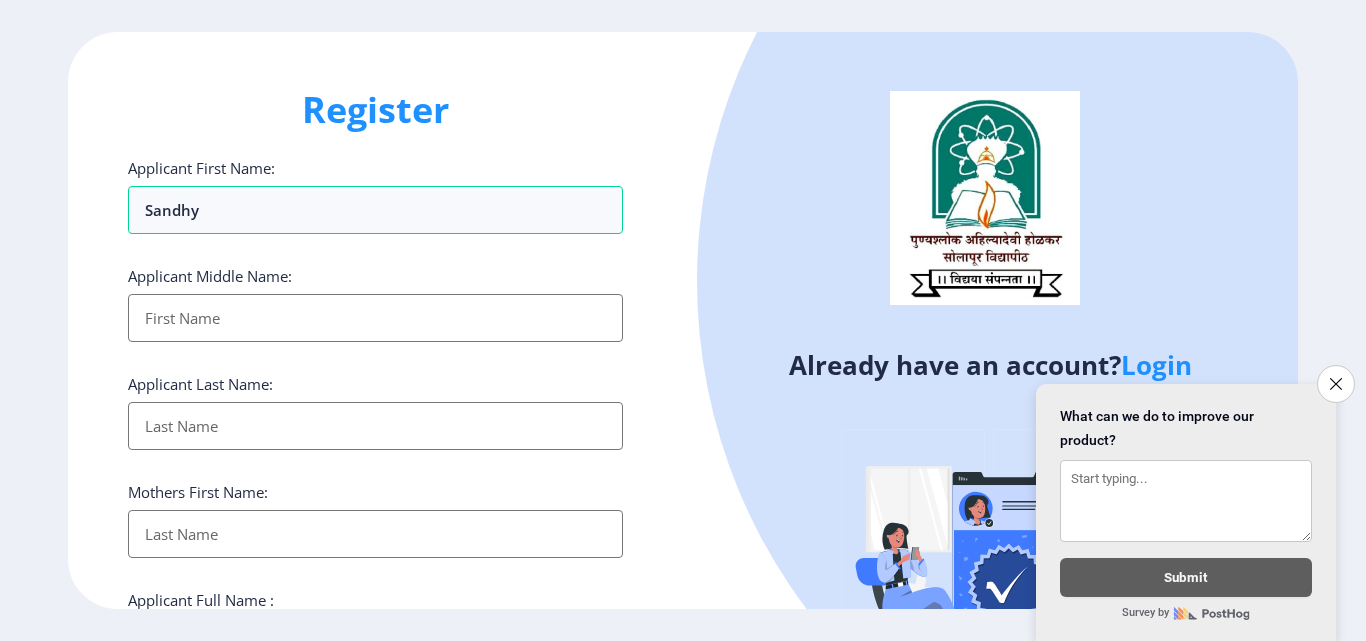 click on "Applicant First Name:" at bounding box center [375, 318] 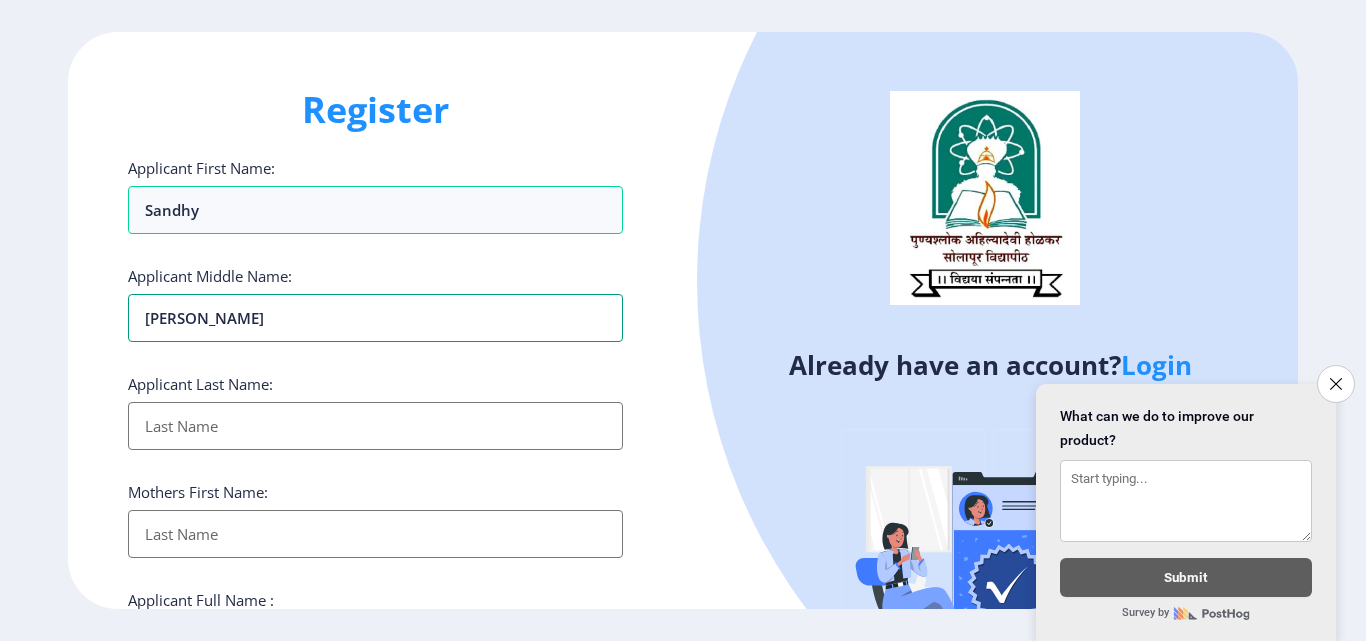 type on "[PERSON_NAME]" 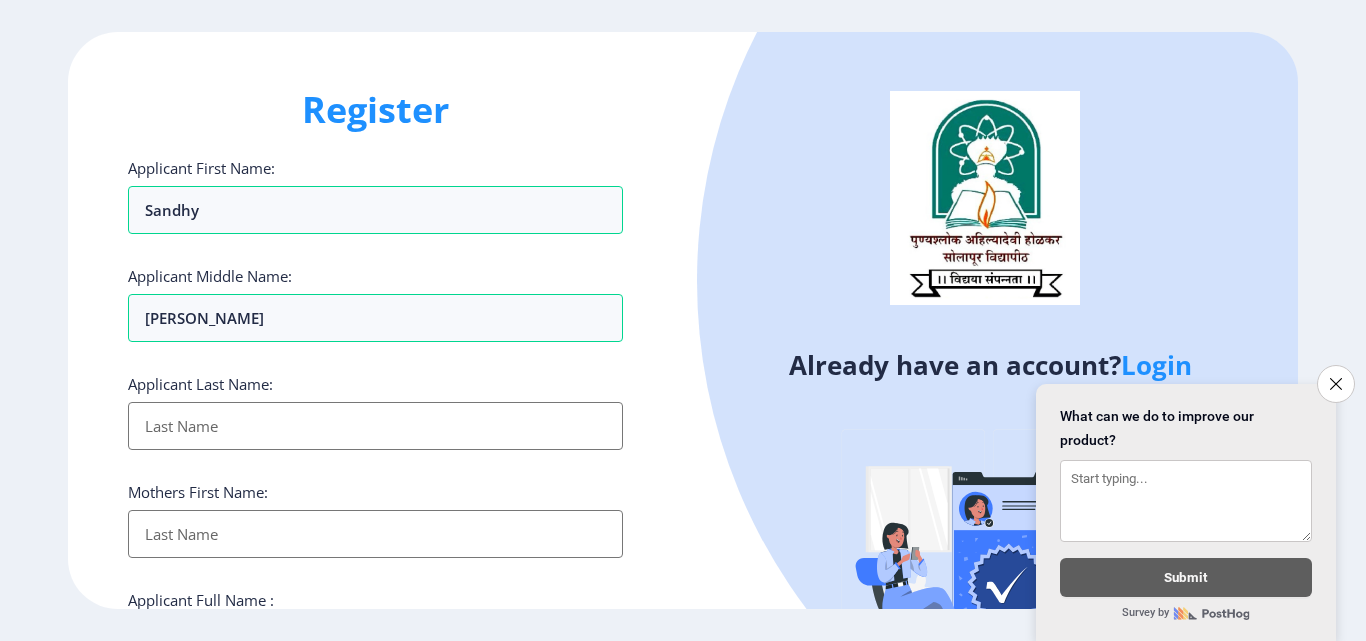 click on "Applicant First Name:" at bounding box center (375, 426) 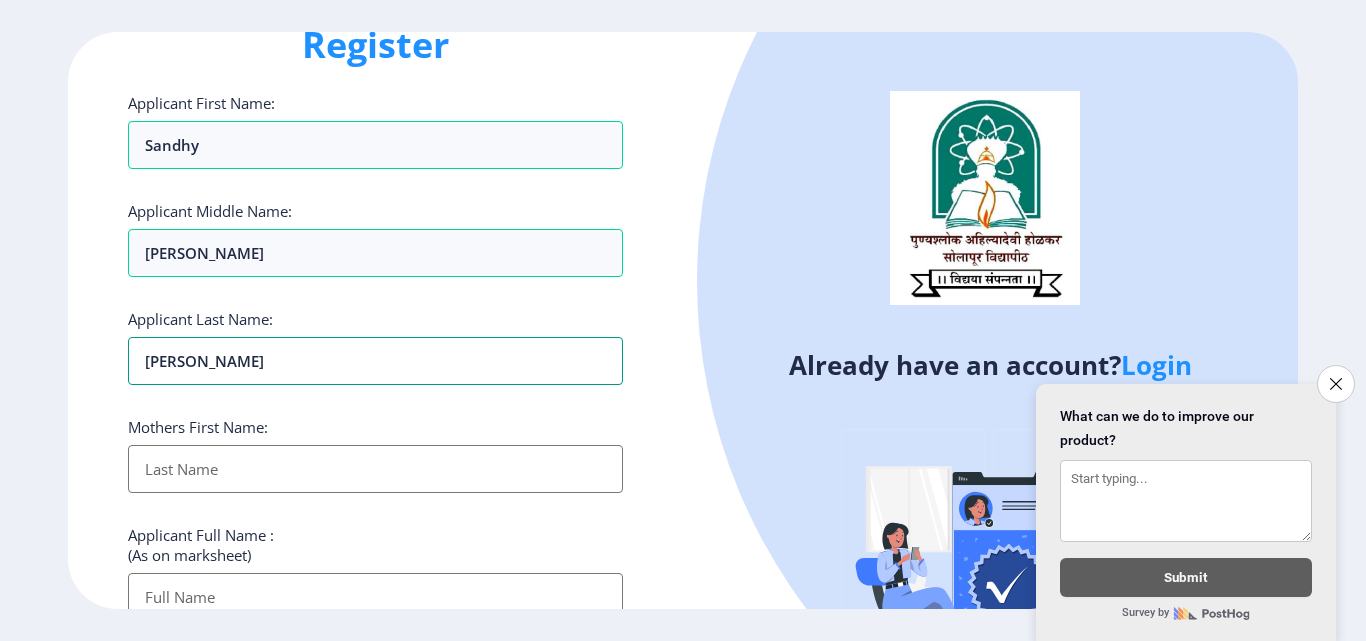 scroll, scrollTop: 100, scrollLeft: 0, axis: vertical 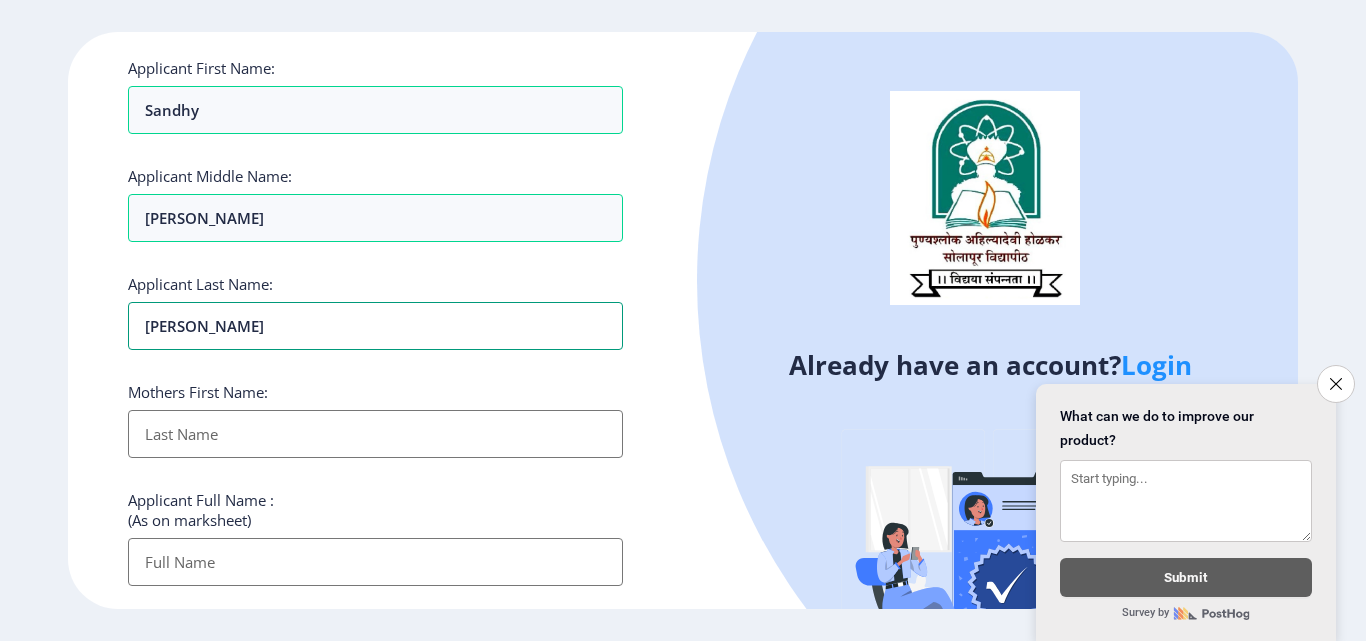 type on "[PERSON_NAME]" 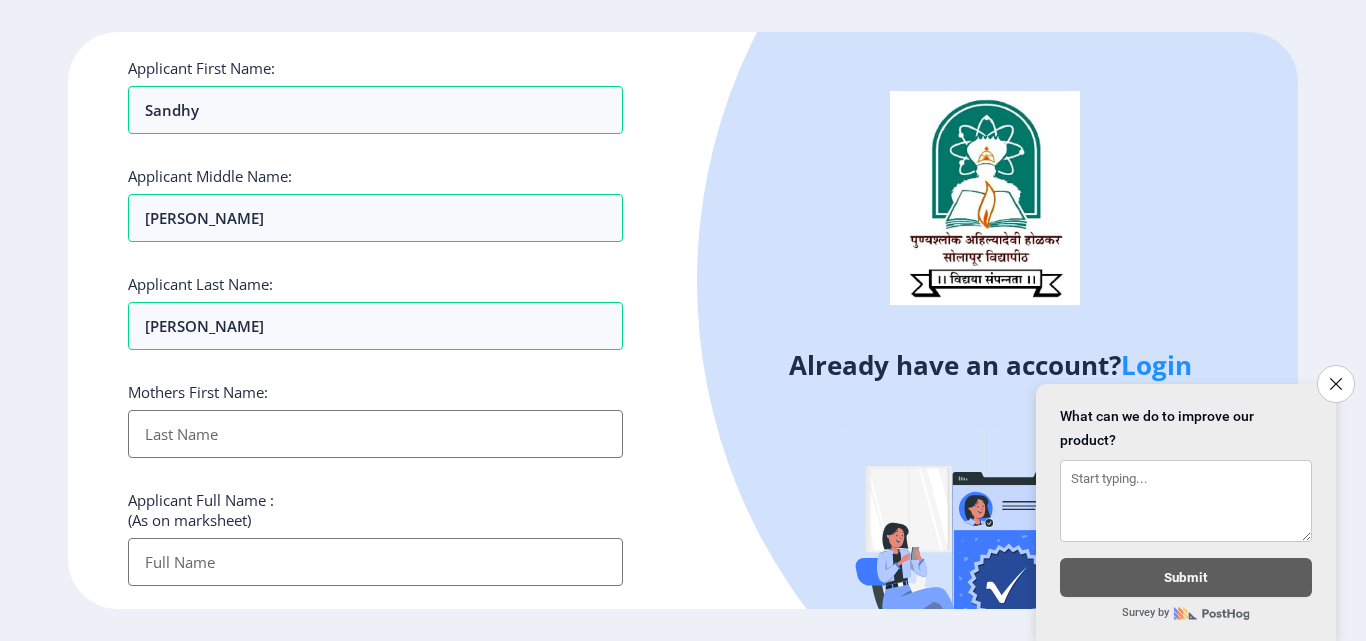 click on "Applicant First Name:" at bounding box center [375, 434] 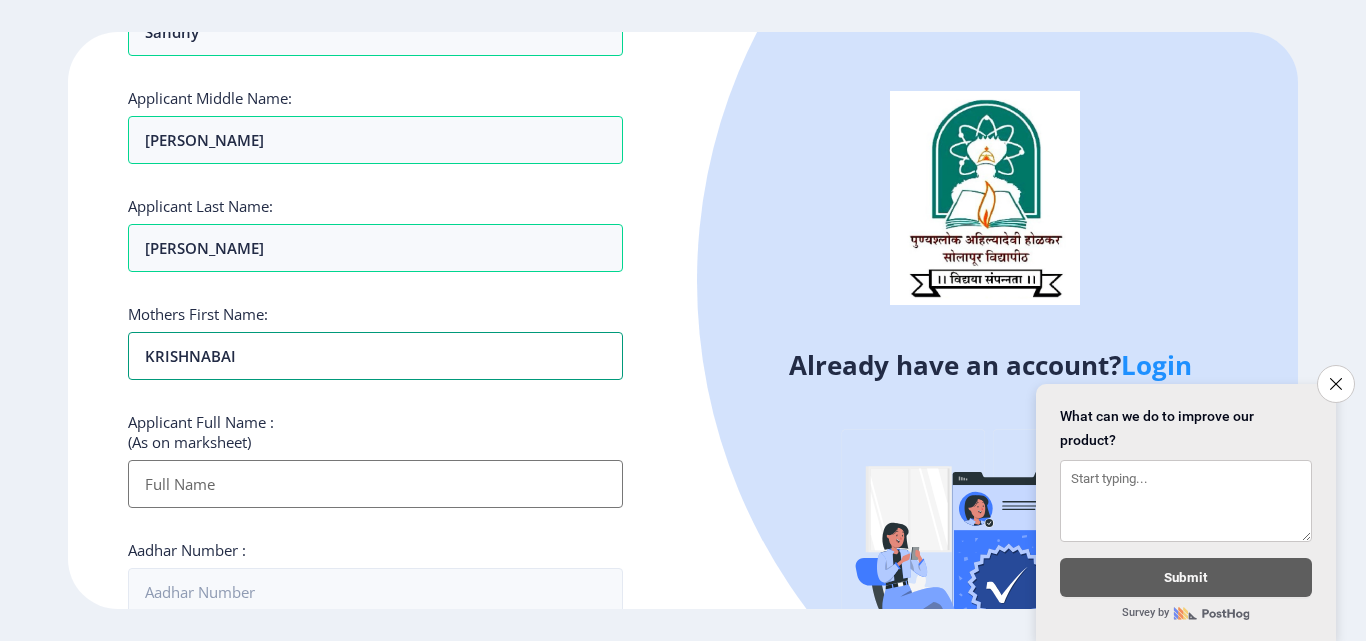scroll, scrollTop: 200, scrollLeft: 0, axis: vertical 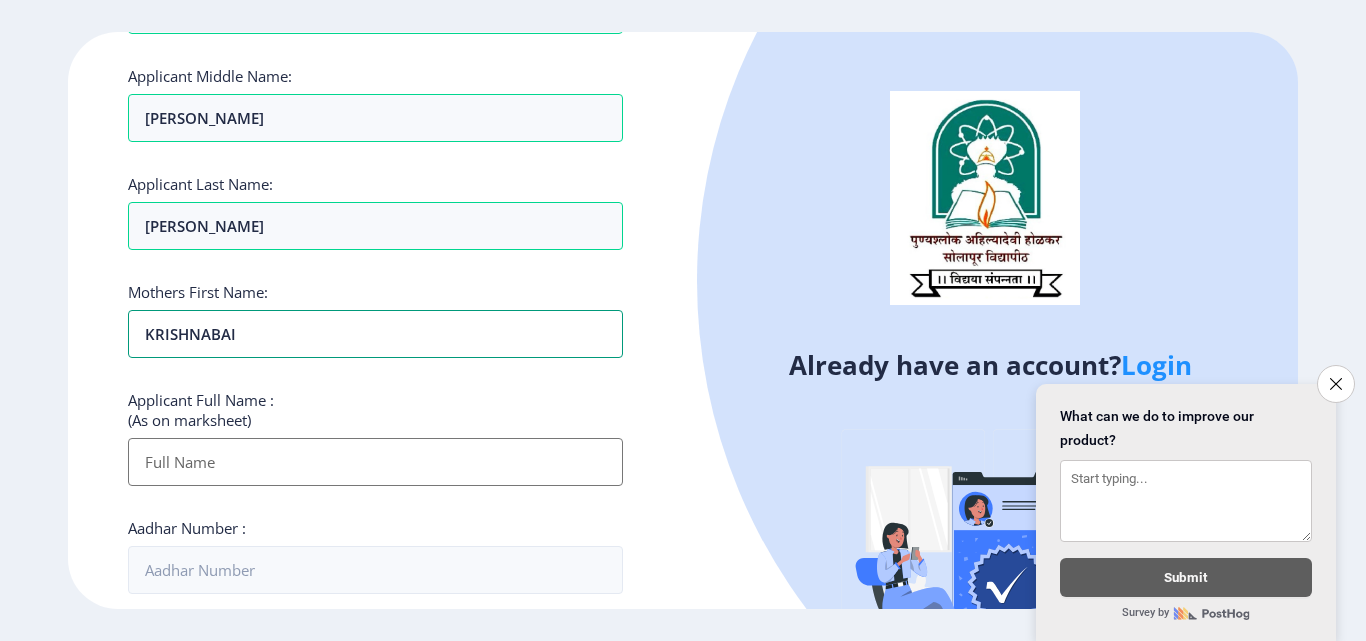 type on "KRISHNABAI" 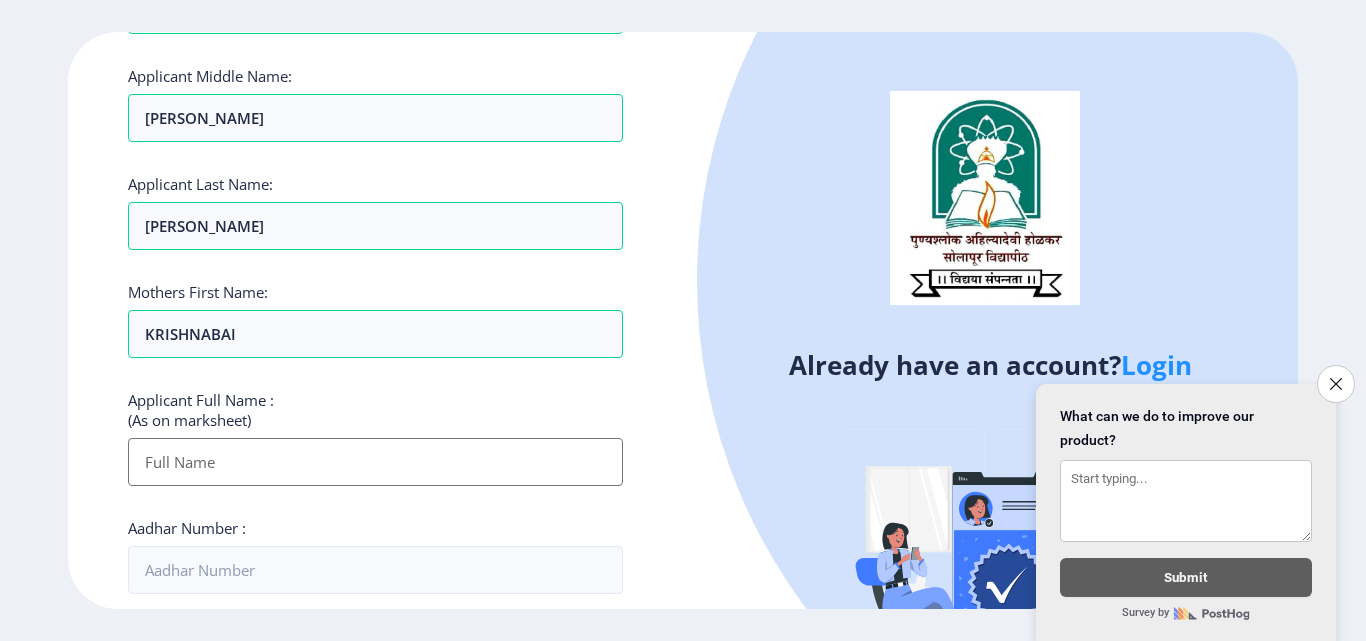 click on "Applicant First Name:" at bounding box center [375, 462] 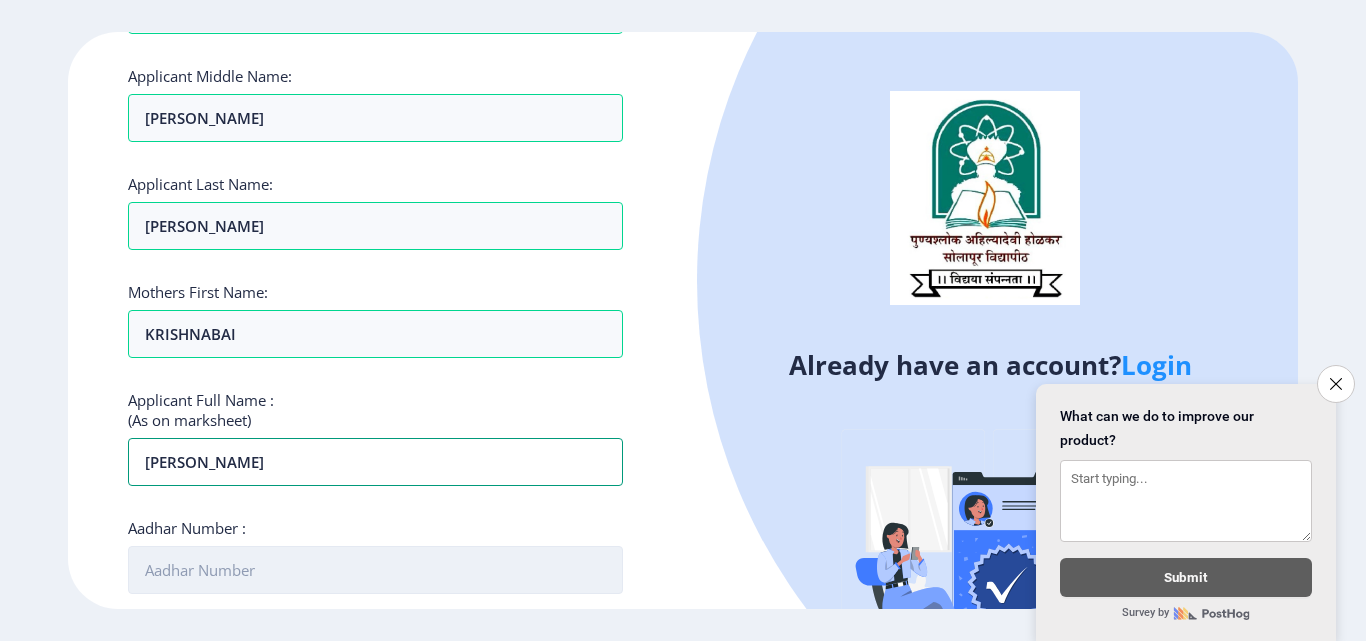 type on "[PERSON_NAME]" 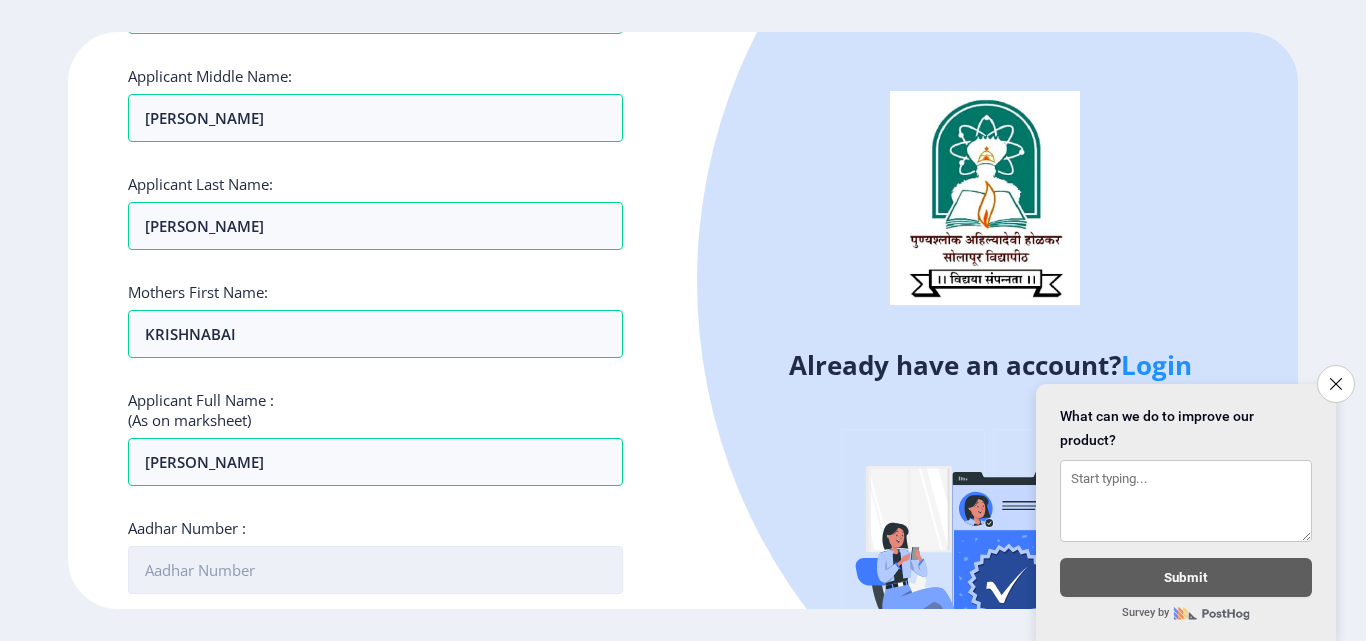 click on "Aadhar Number :" at bounding box center [375, 570] 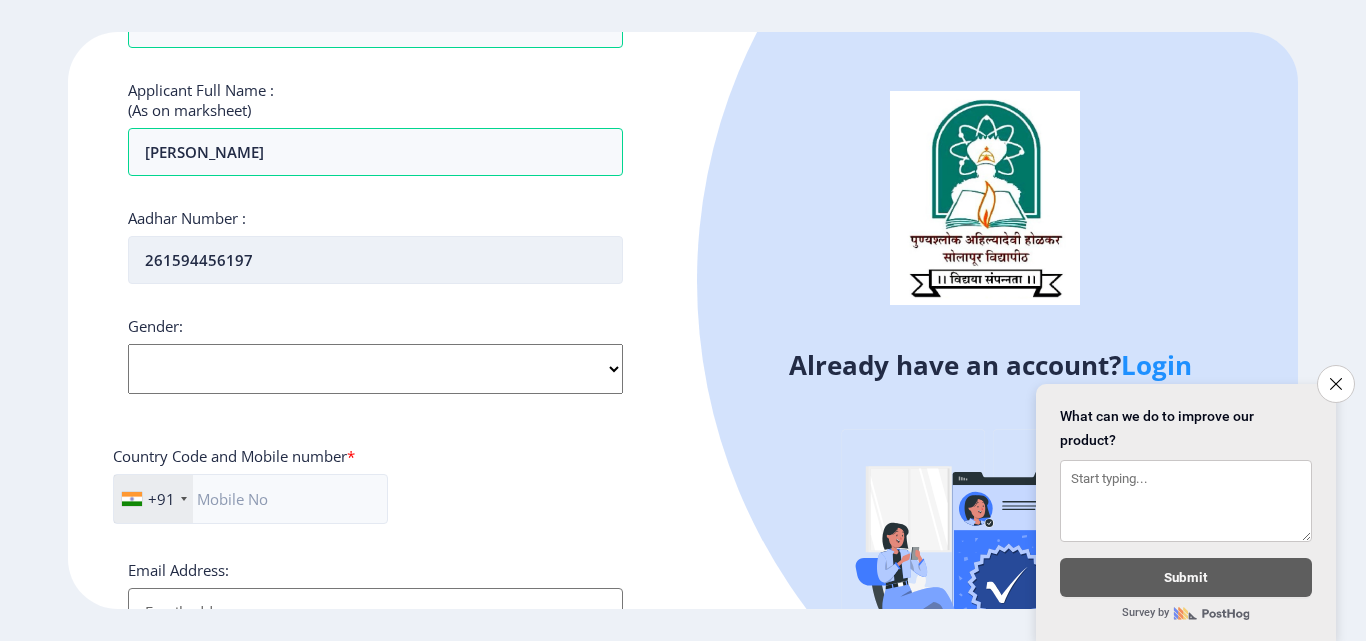 scroll, scrollTop: 600, scrollLeft: 0, axis: vertical 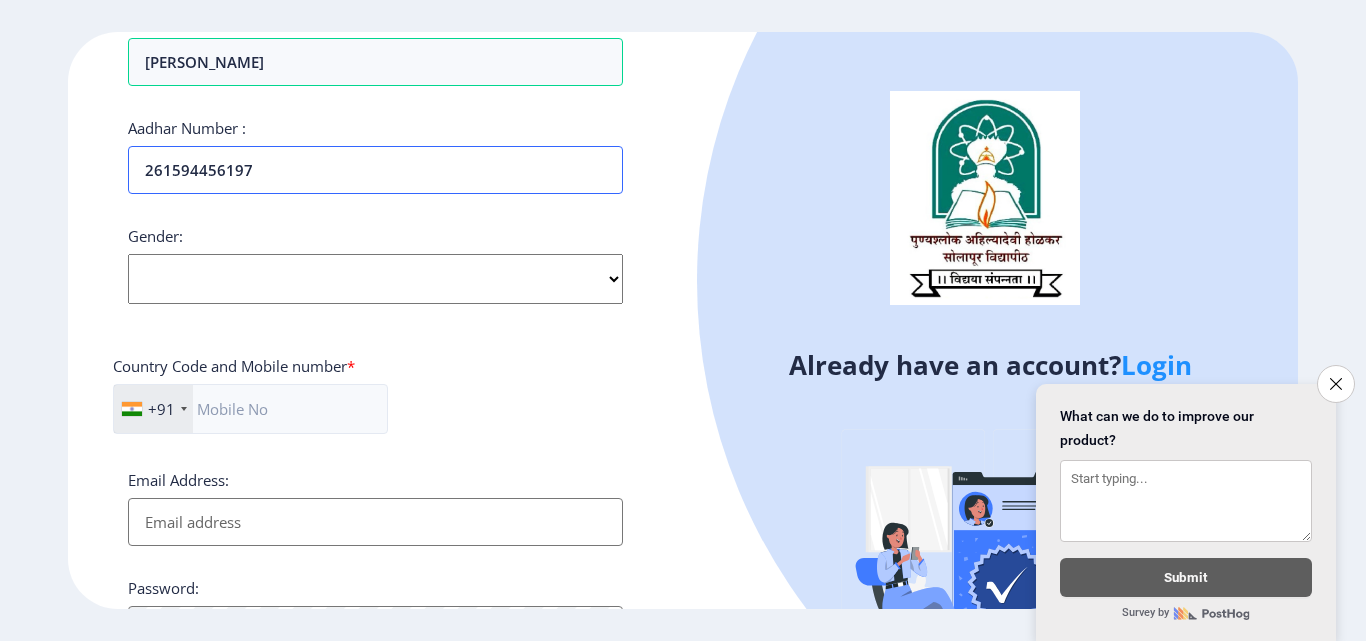type on "261594456197" 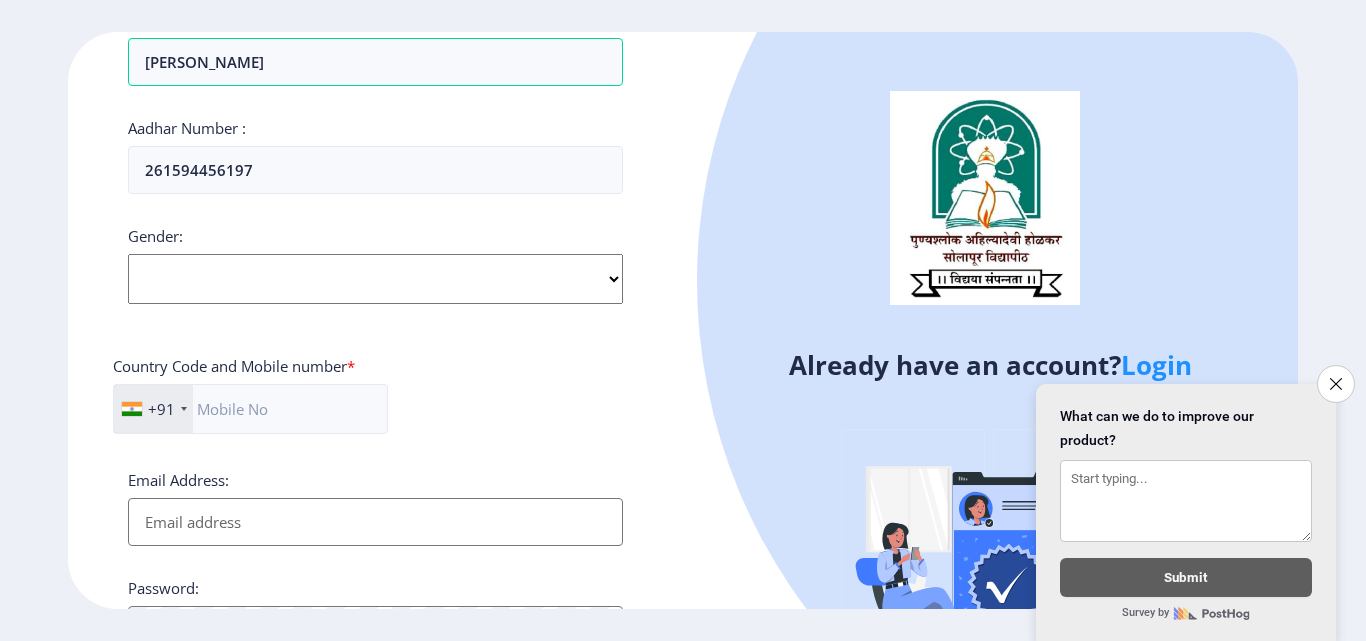 click on "Select Gender [DEMOGRAPHIC_DATA] [DEMOGRAPHIC_DATA] Other" 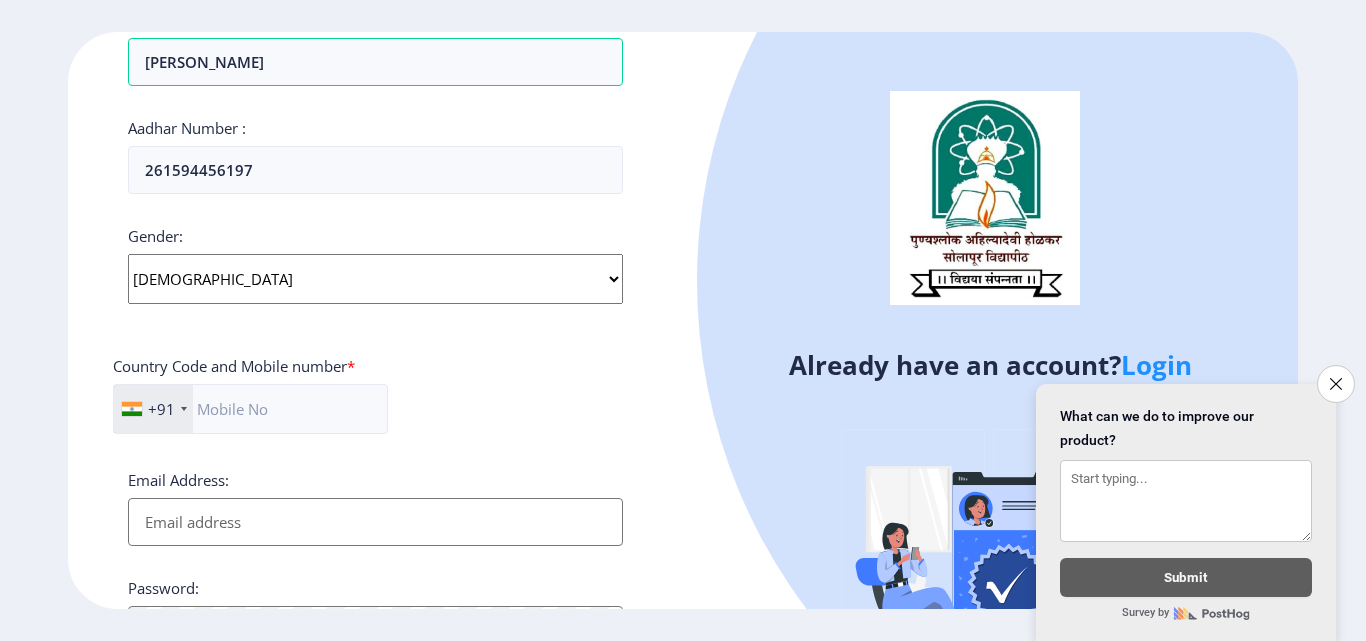 click on "Select Gender [DEMOGRAPHIC_DATA] [DEMOGRAPHIC_DATA] Other" 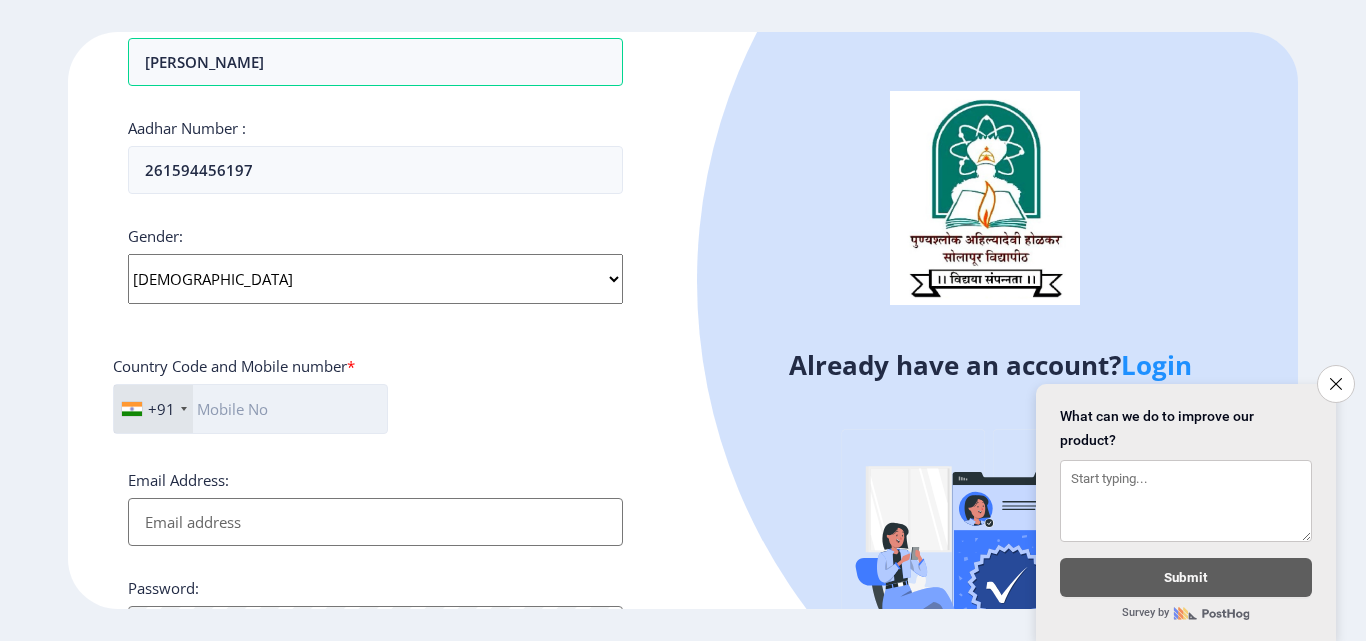 click 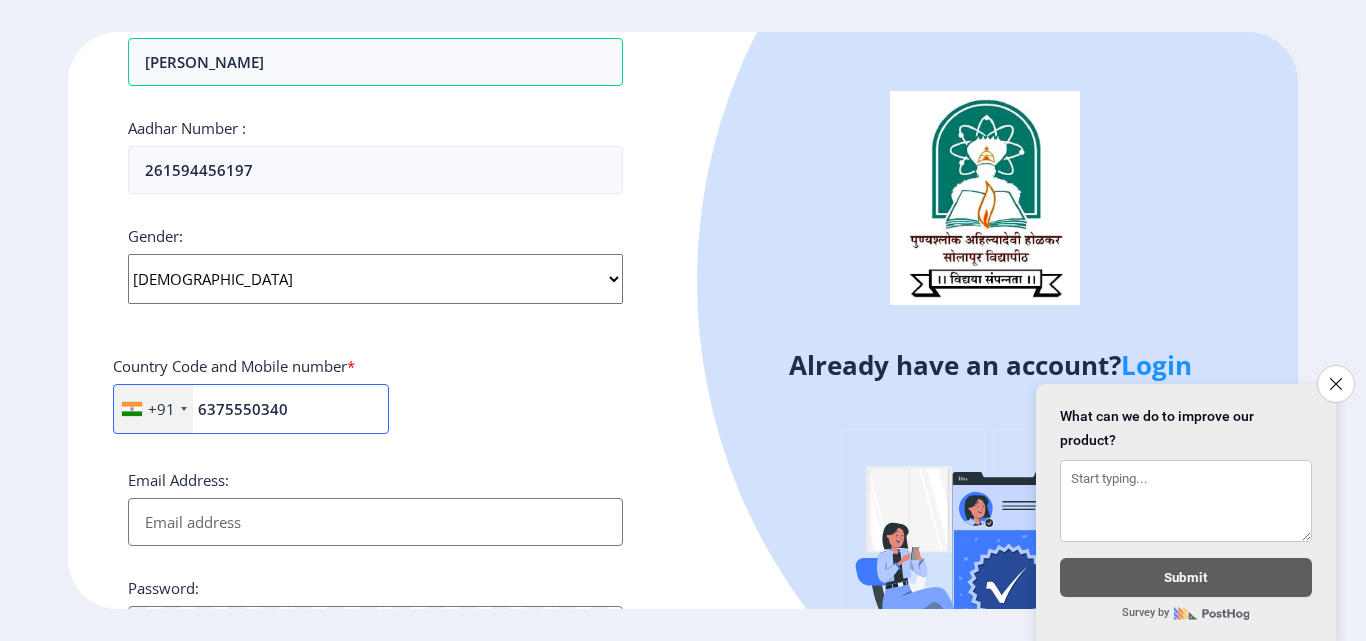 type on "6375550340" 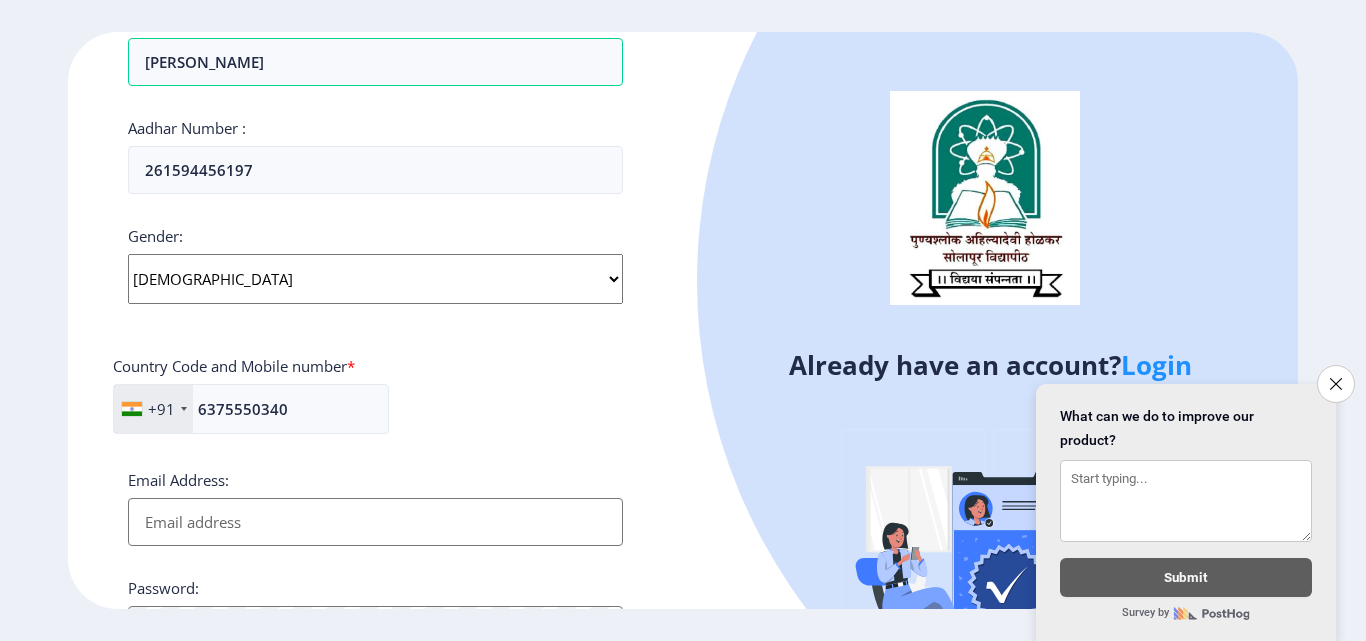 click on "Email Address:" at bounding box center [375, 522] 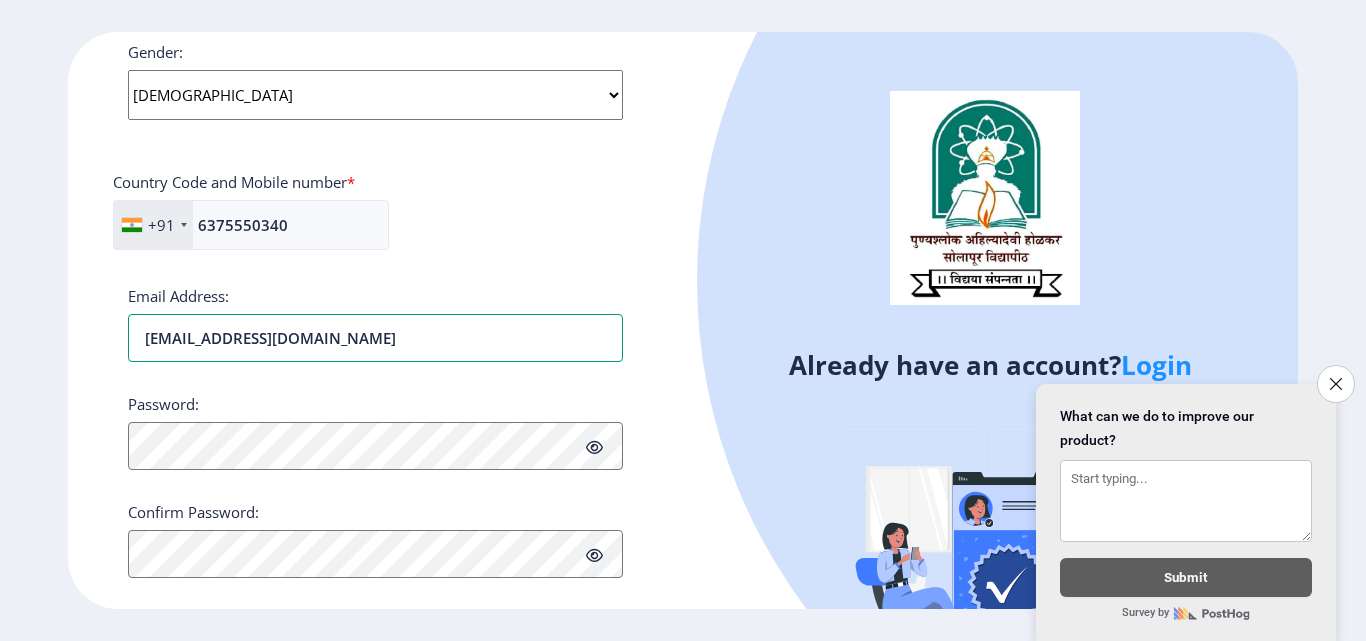 scroll, scrollTop: 800, scrollLeft: 0, axis: vertical 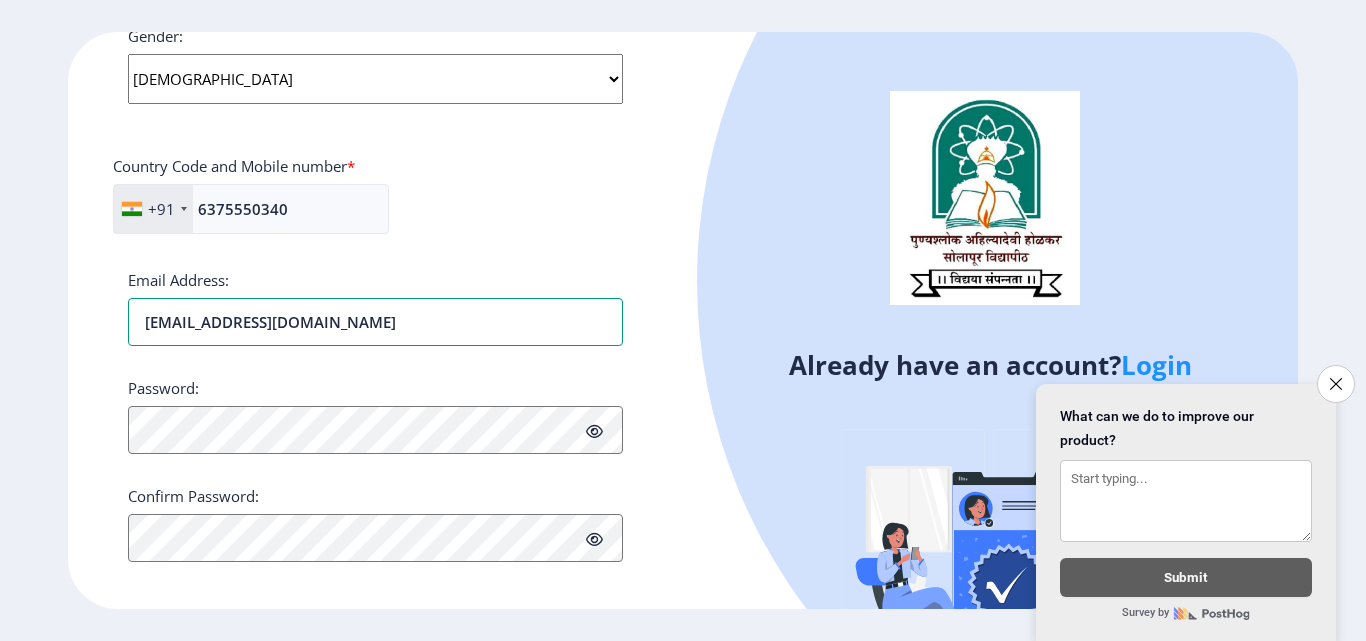 type on "[EMAIL_ADDRESS][DOMAIN_NAME]" 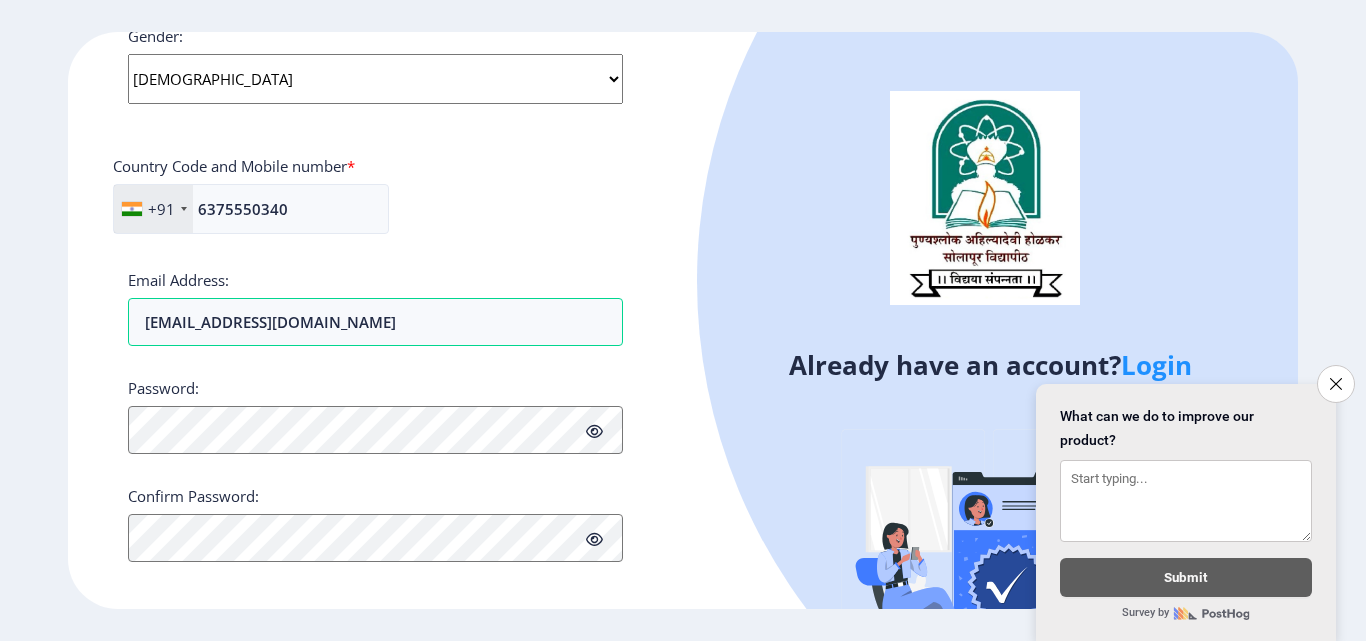click 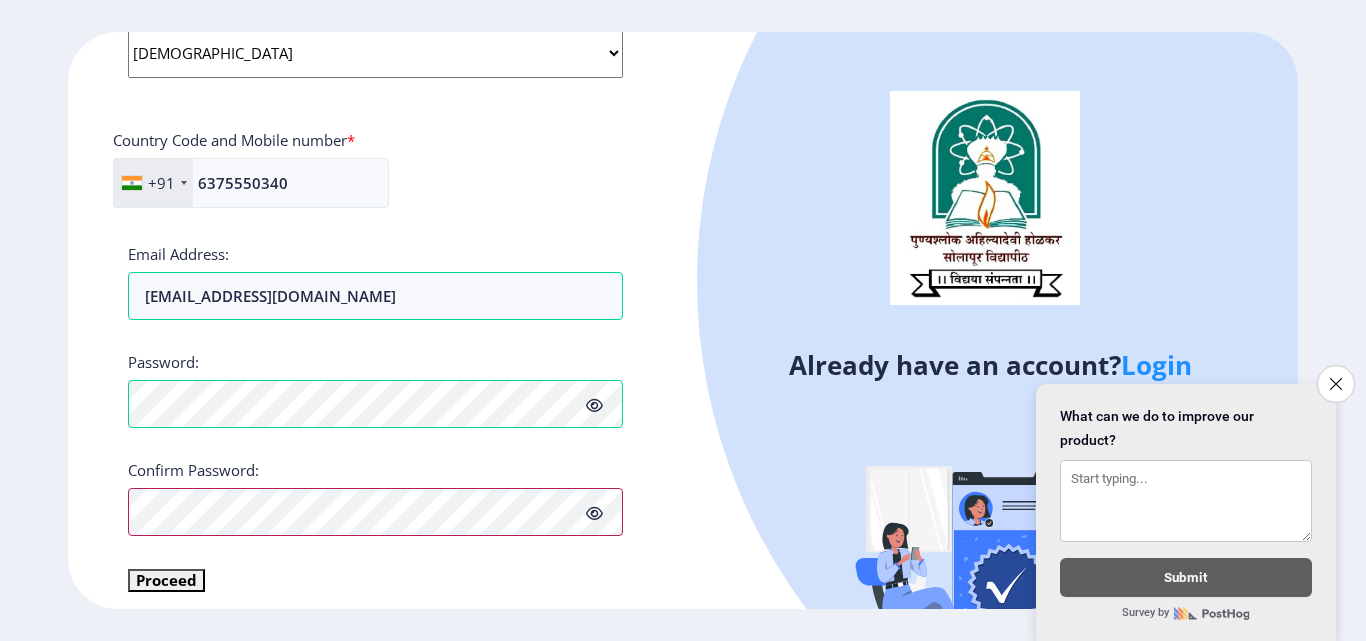 scroll, scrollTop: 839, scrollLeft: 0, axis: vertical 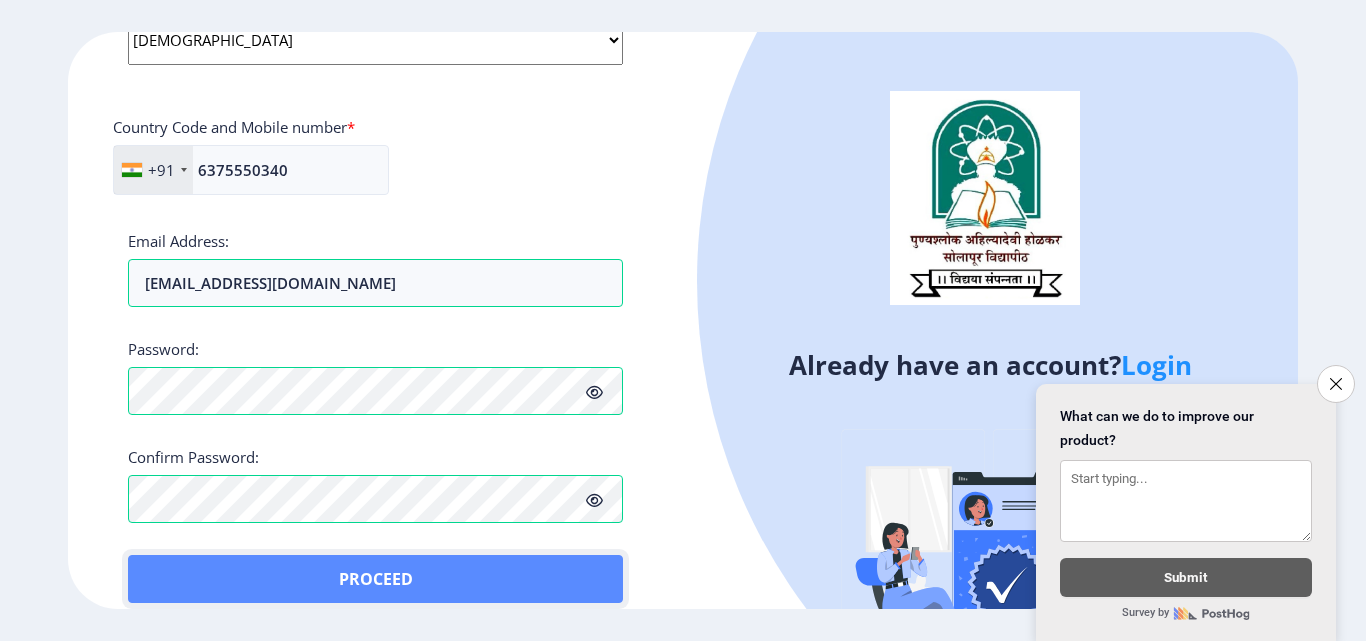 click on "Proceed" 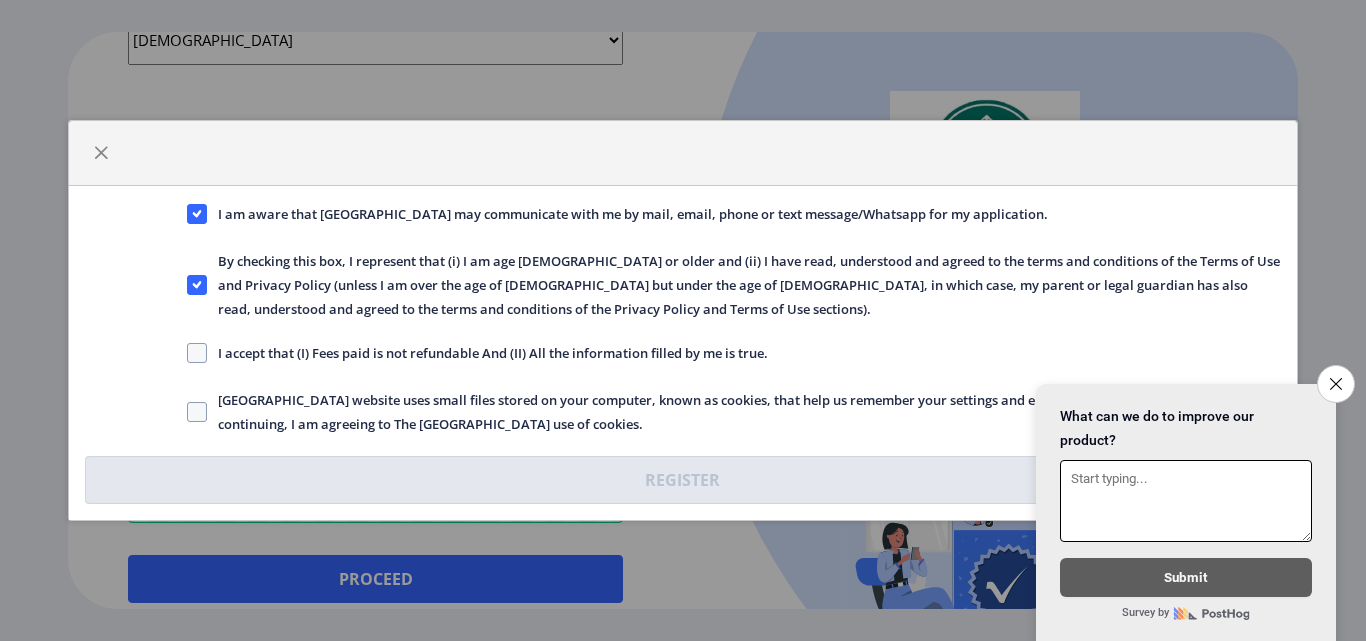 click at bounding box center [1186, 501] 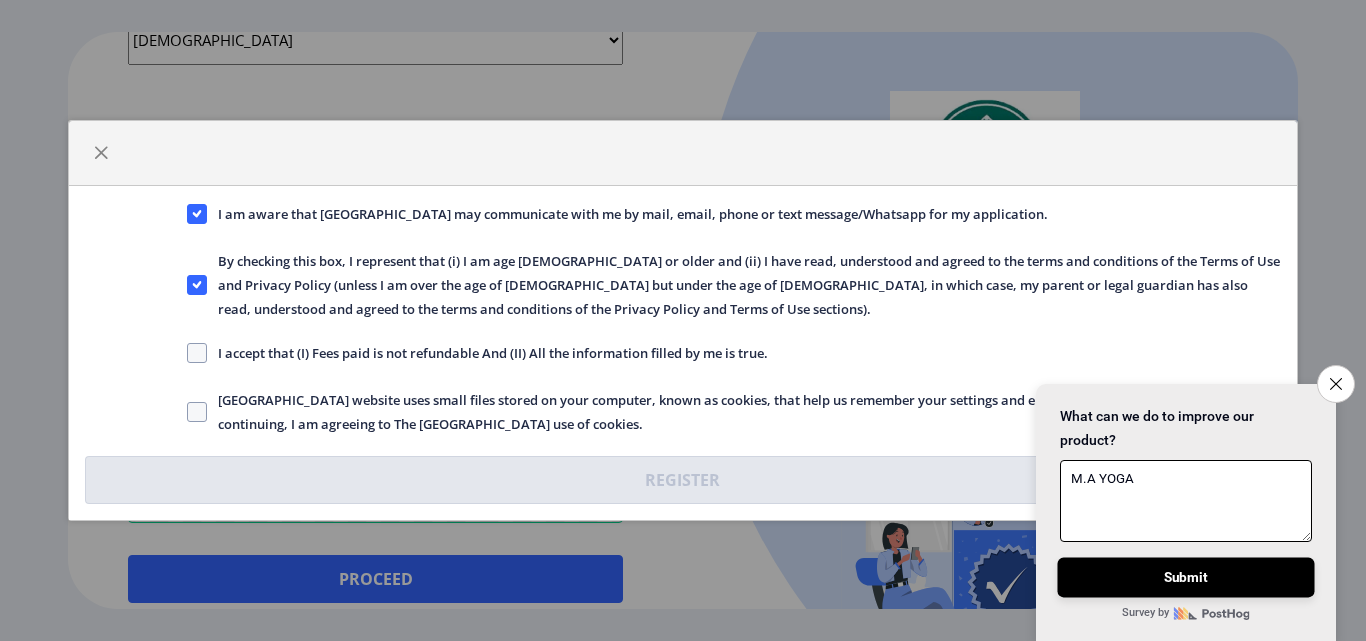 type on "M.A YOGA" 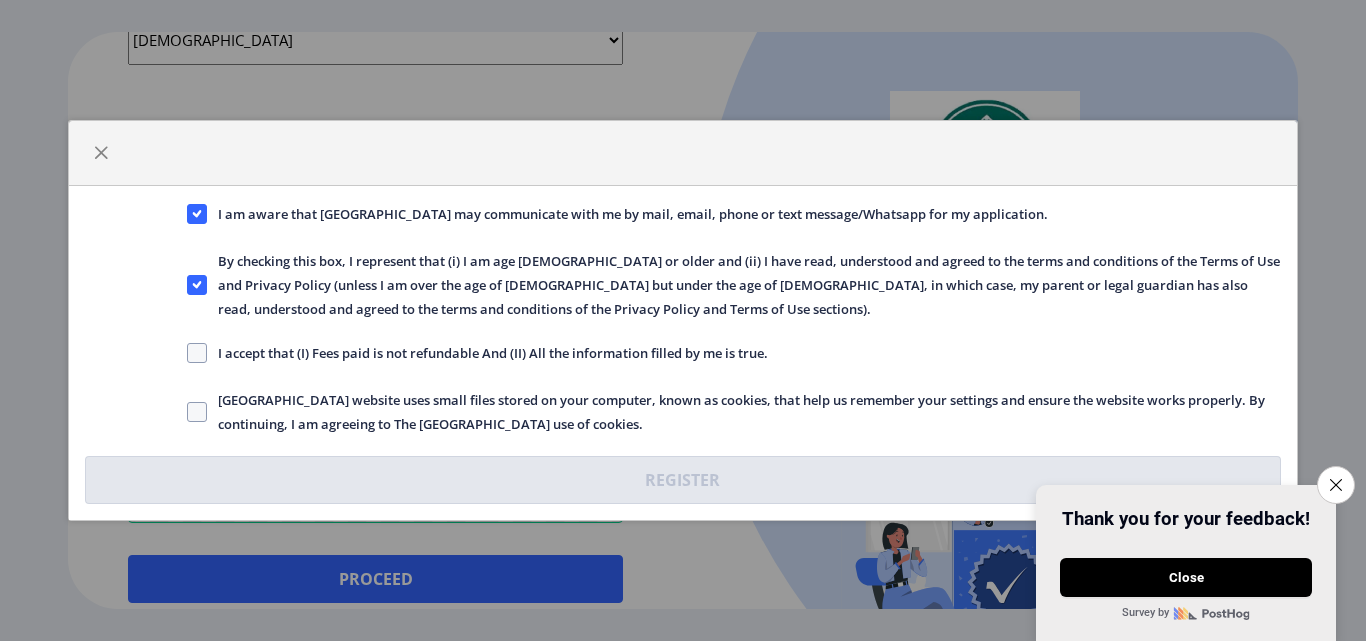 click on "I am aware that [GEOGRAPHIC_DATA] may communicate with me by mail, email, phone or text message/Whatsapp for my application.  By checking this box, I represent that (i) I am age [DEMOGRAPHIC_DATA] or older and (ii) I have read, understood and agreed to the terms and conditions of the Terms of Use and Privacy Policy (unless I am over the age of [DEMOGRAPHIC_DATA] but under the age of [DEMOGRAPHIC_DATA], in which case, my parent or legal guardian has also read, understood and agreed to the terms and conditions of the Privacy Policy and Terms of Use sections).   I accept that (I) Fees paid is not refundable And (II) All the information filled by me is true.   [GEOGRAPHIC_DATA] website uses small files stored on your computer, known as cookies, that help us remember your settings and ensure the website works properly. By continuing, I am agreeing to The [GEOGRAPHIC_DATA] use of cookies.   Register" 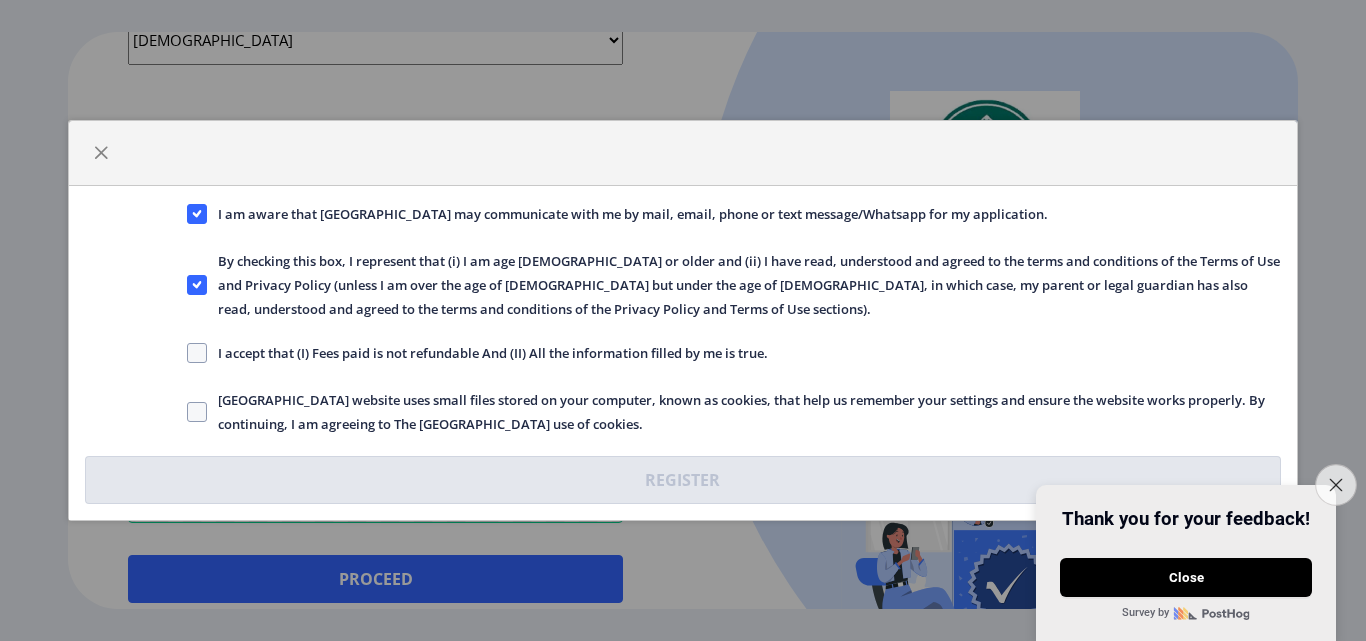 click on "Close survey" 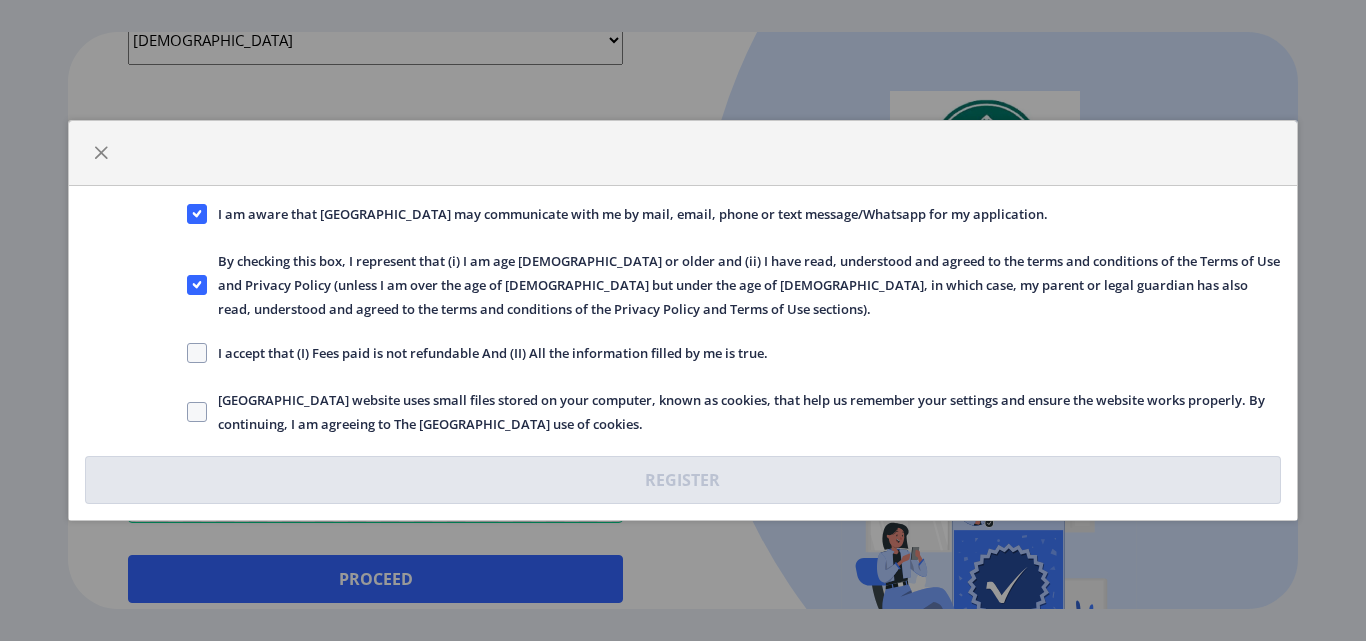 click on "I am aware that [GEOGRAPHIC_DATA] may communicate with me by mail, email, phone or text message/Whatsapp for my application.  By checking this box, I represent that (i) I am age [DEMOGRAPHIC_DATA] or older and (ii) I have read, understood and agreed to the terms and conditions of the Terms of Use and Privacy Policy (unless I am over the age of [DEMOGRAPHIC_DATA] but under the age of [DEMOGRAPHIC_DATA], in which case, my parent or legal guardian has also read, understood and agreed to the terms and conditions of the Privacy Policy and Terms of Use sections).   I accept that (I) Fees paid is not refundable And (II) All the information filled by me is true.   [GEOGRAPHIC_DATA] website uses small files stored on your computer, known as cookies, that help us remember your settings and ensure the website works properly. By continuing, I am agreeing to The [GEOGRAPHIC_DATA] use of cookies.   Register" 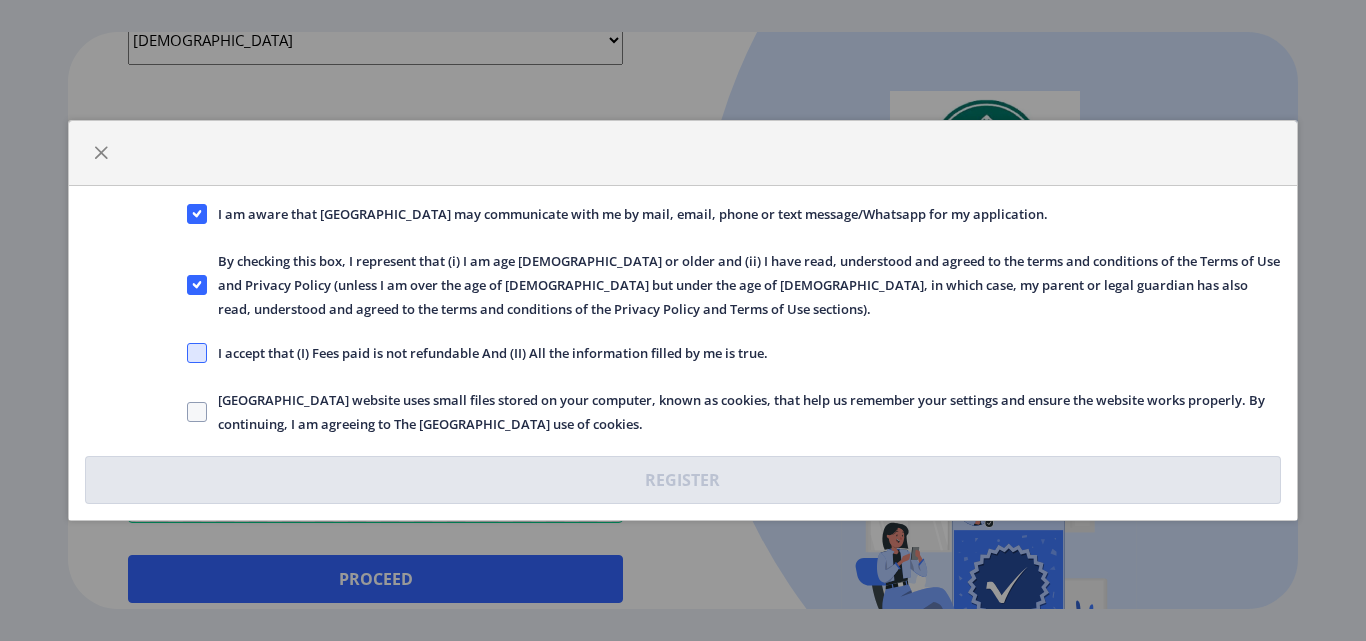 click 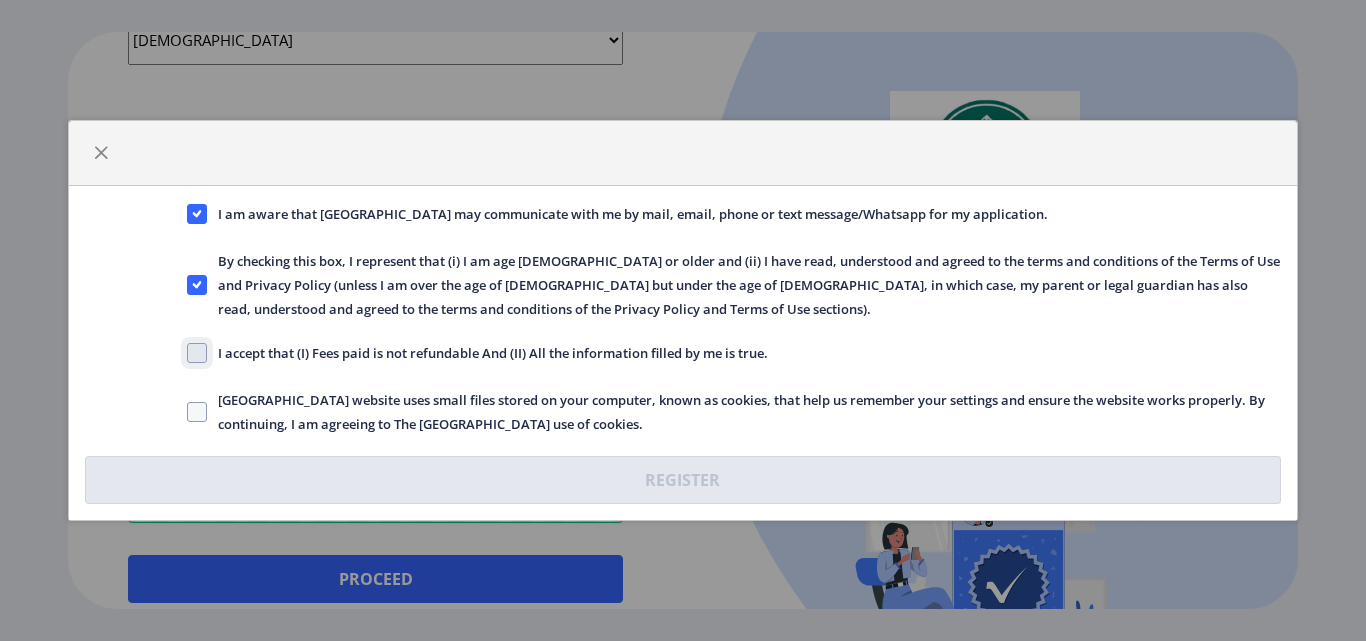 click on "I accept that (I) Fees paid is not refundable And (II) All the information filled by me is true." 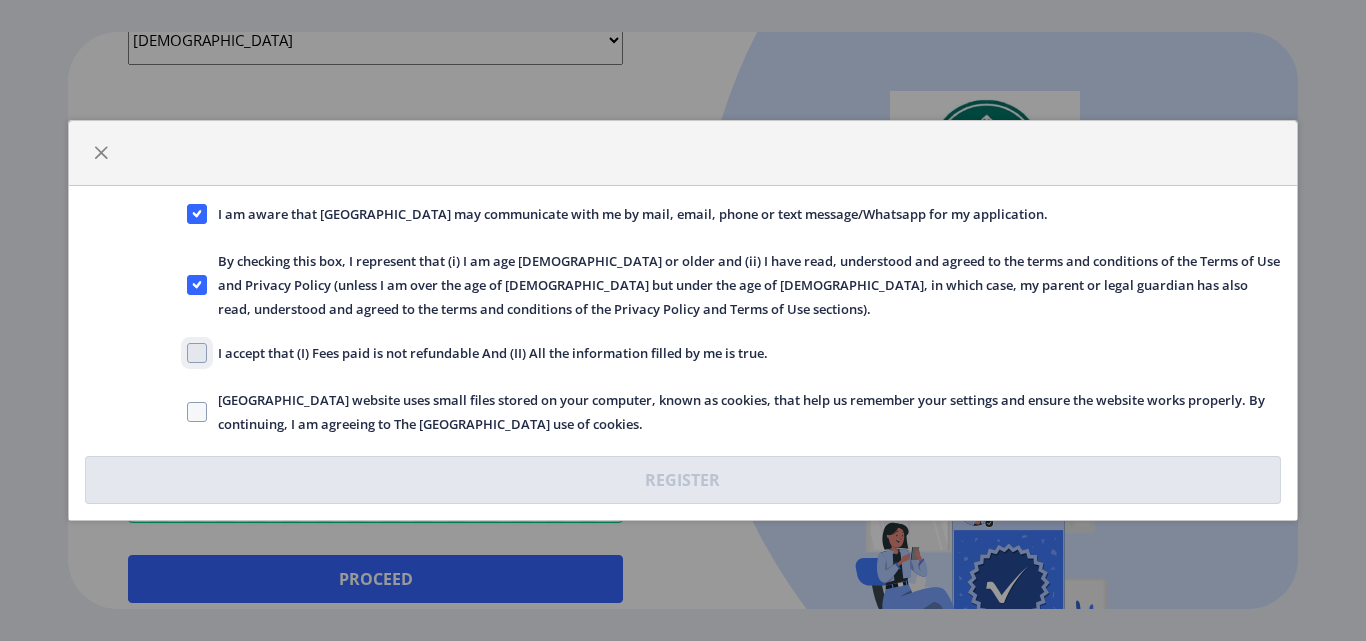 checkbox on "true" 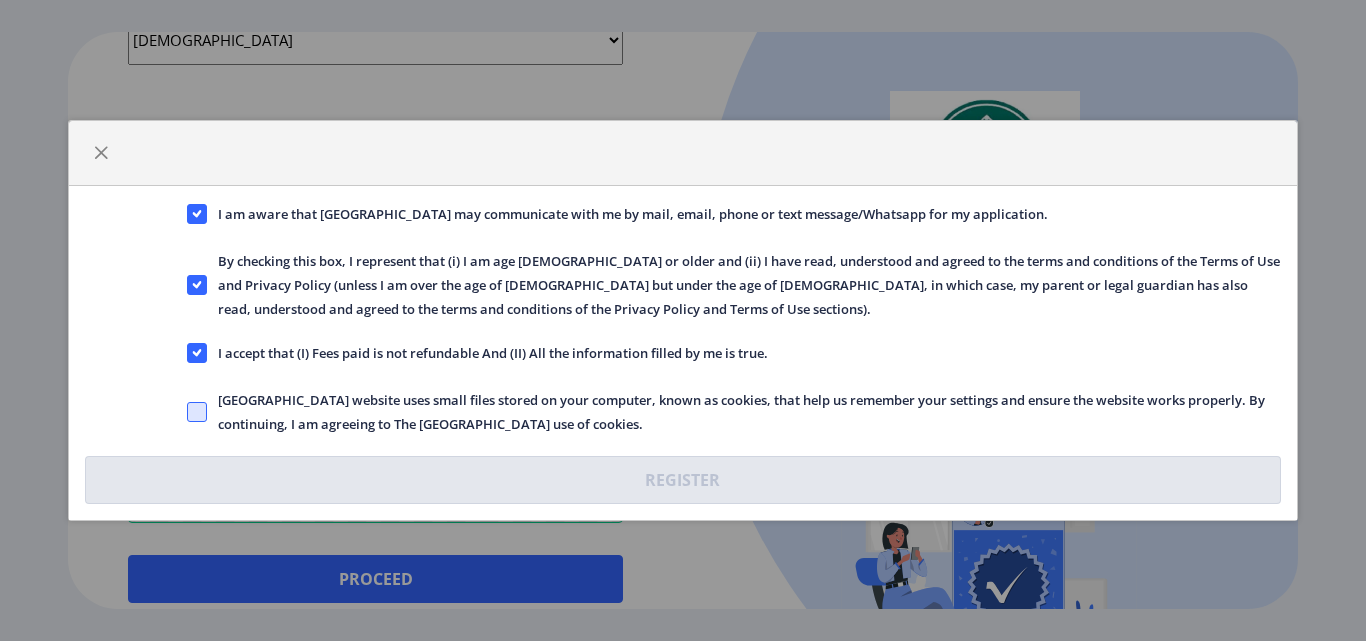 click 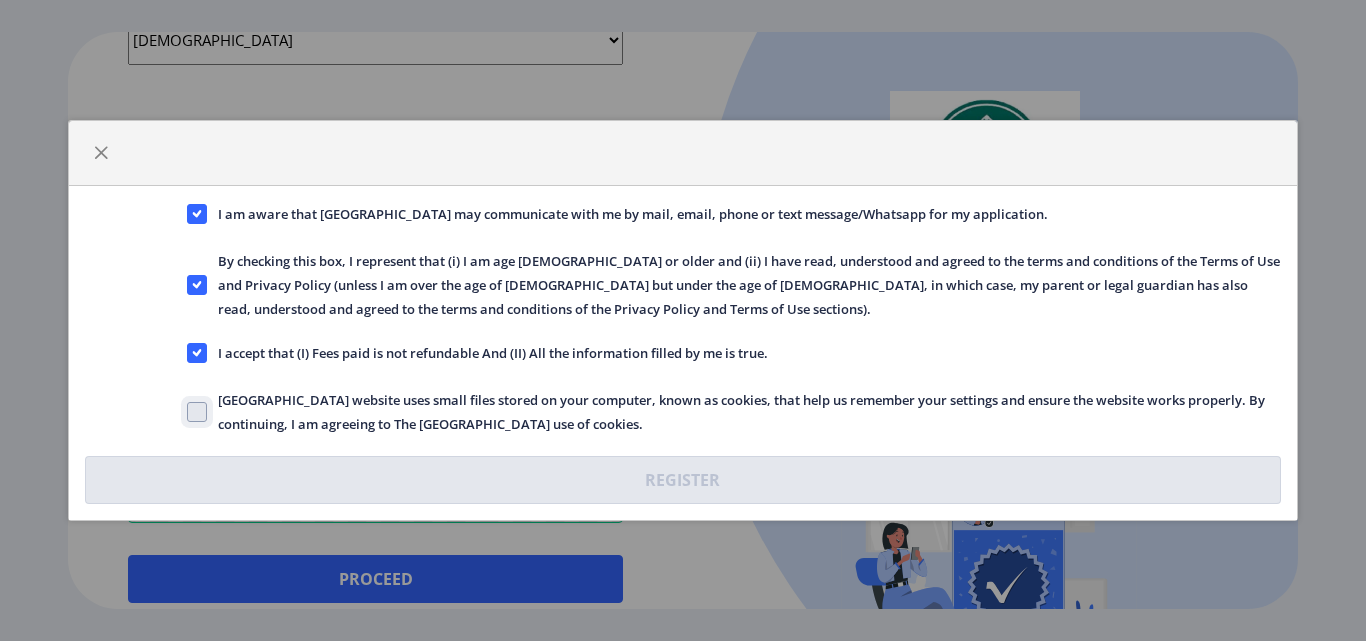 click on "[GEOGRAPHIC_DATA] website uses small files stored on your computer, known as cookies, that help us remember your settings and ensure the website works properly. By continuing, I am agreeing to The [GEOGRAPHIC_DATA] use of cookies." 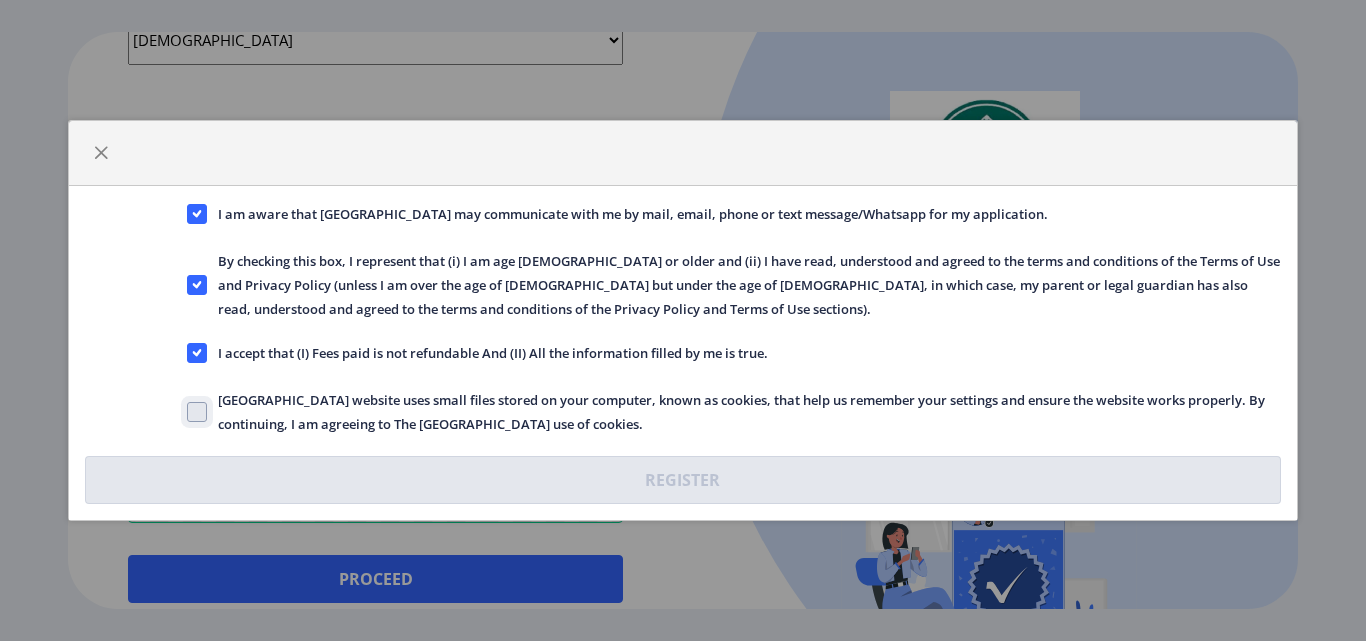 checkbox on "true" 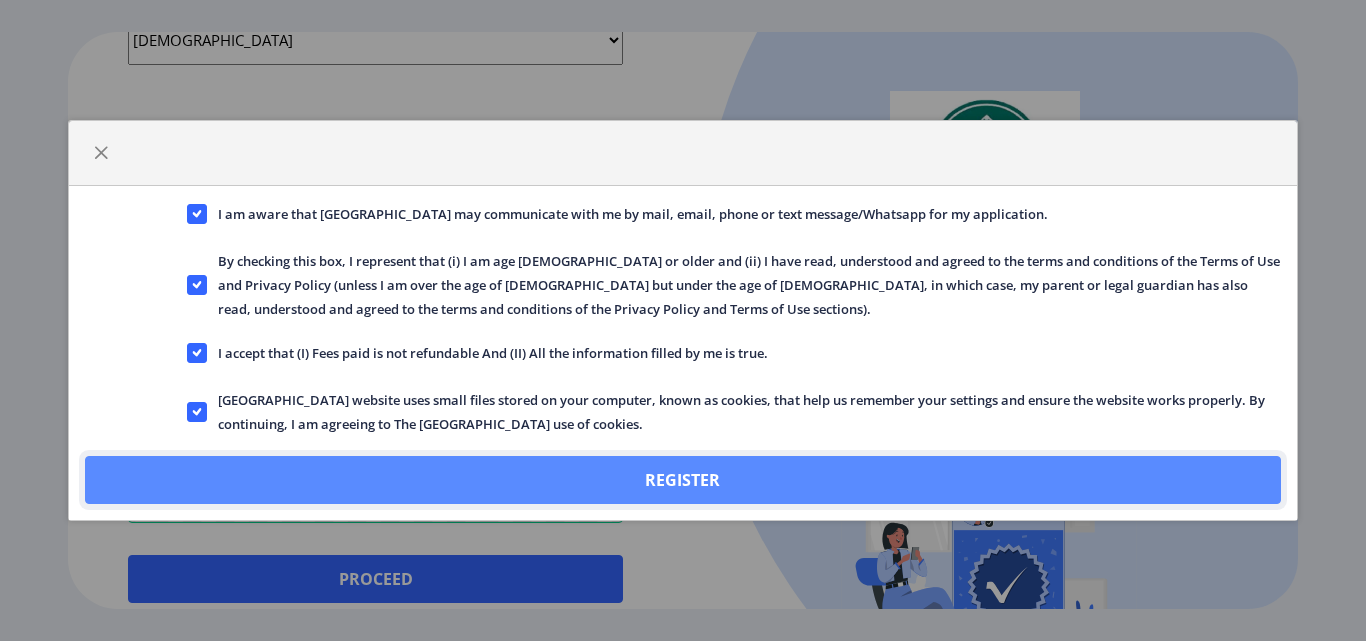 click on "Register" 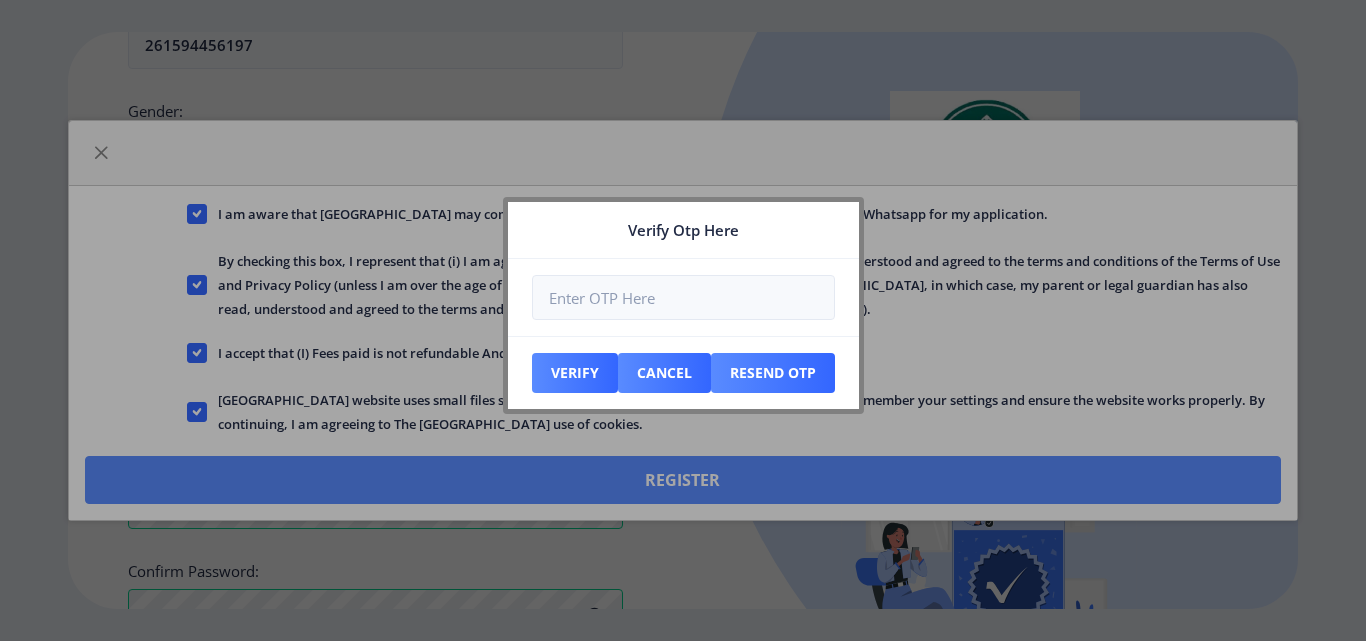 scroll, scrollTop: 953, scrollLeft: 0, axis: vertical 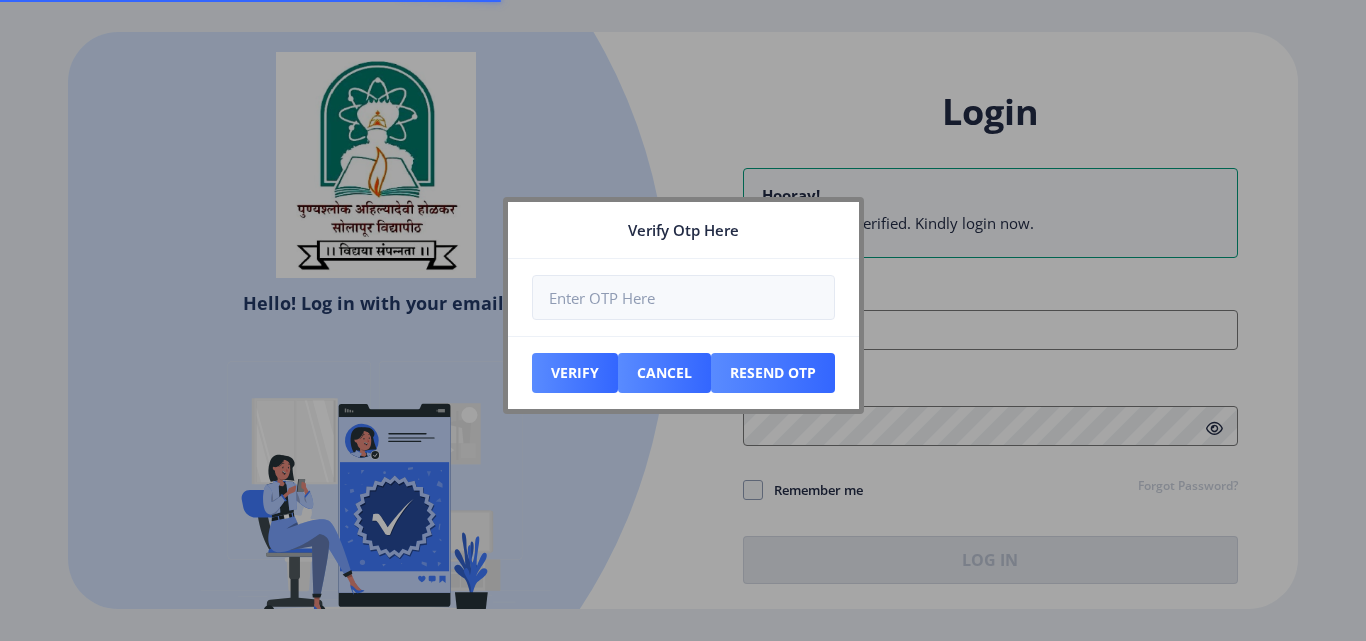 type on "[EMAIL_ADDRESS][DOMAIN_NAME]" 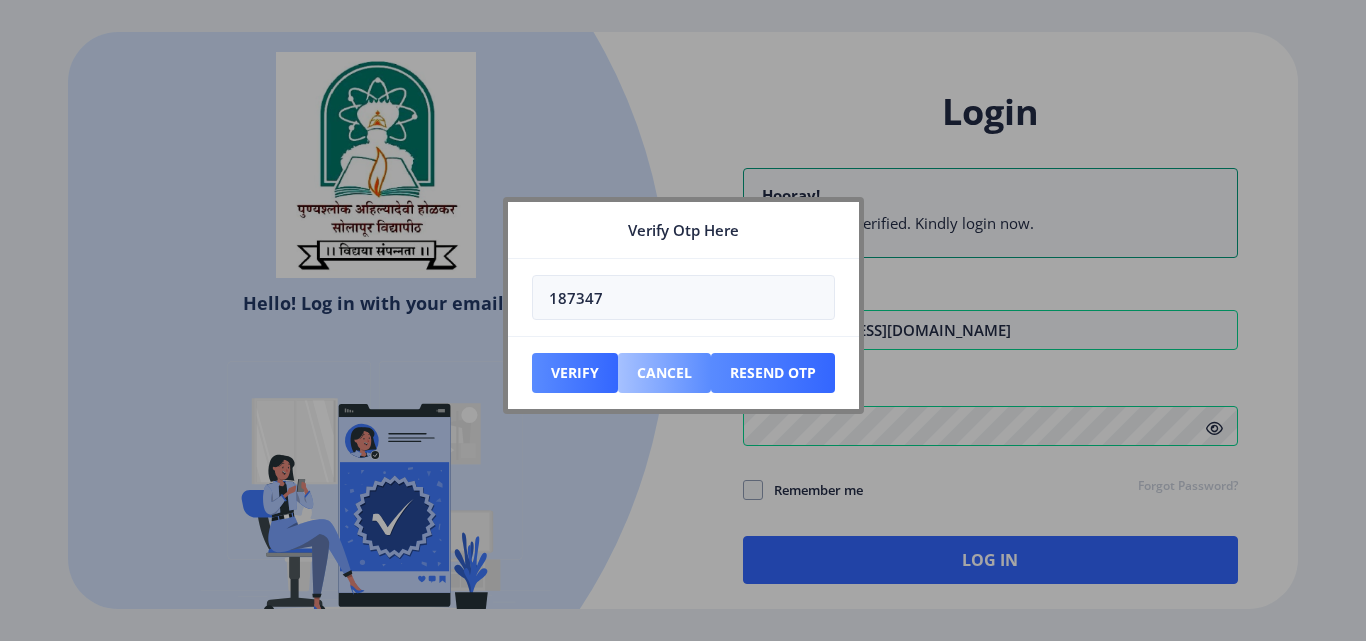 type on "187347" 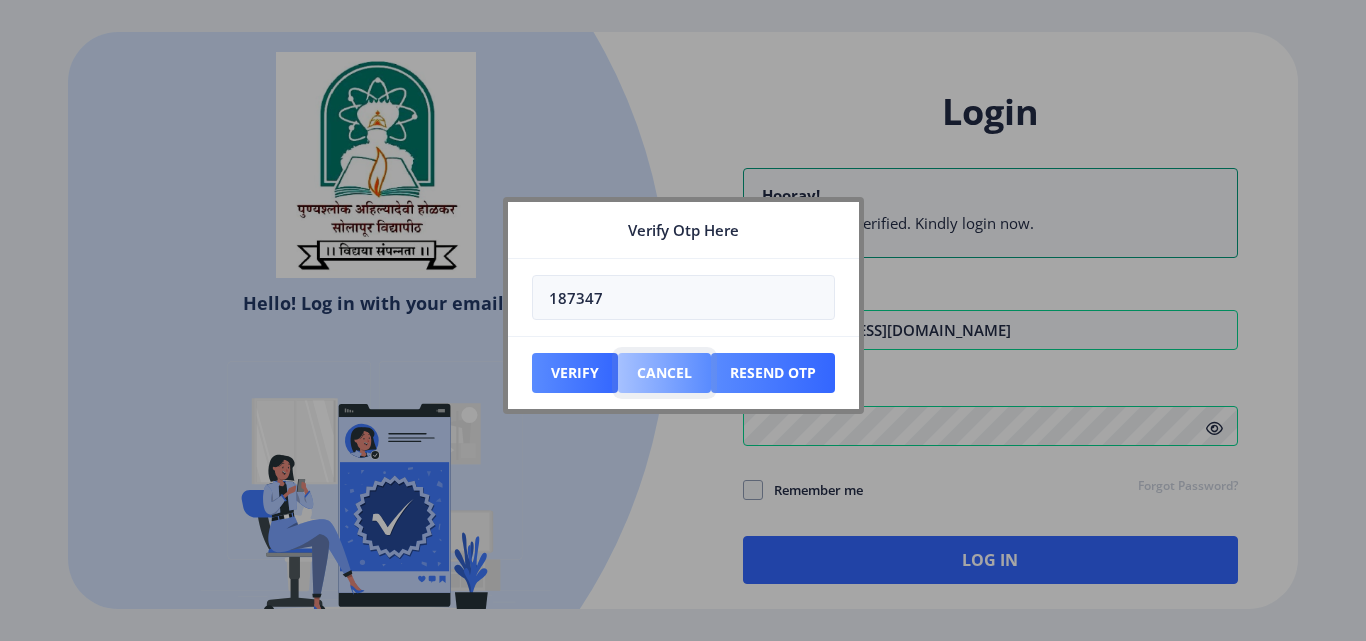 click on "Cancel" at bounding box center (575, 373) 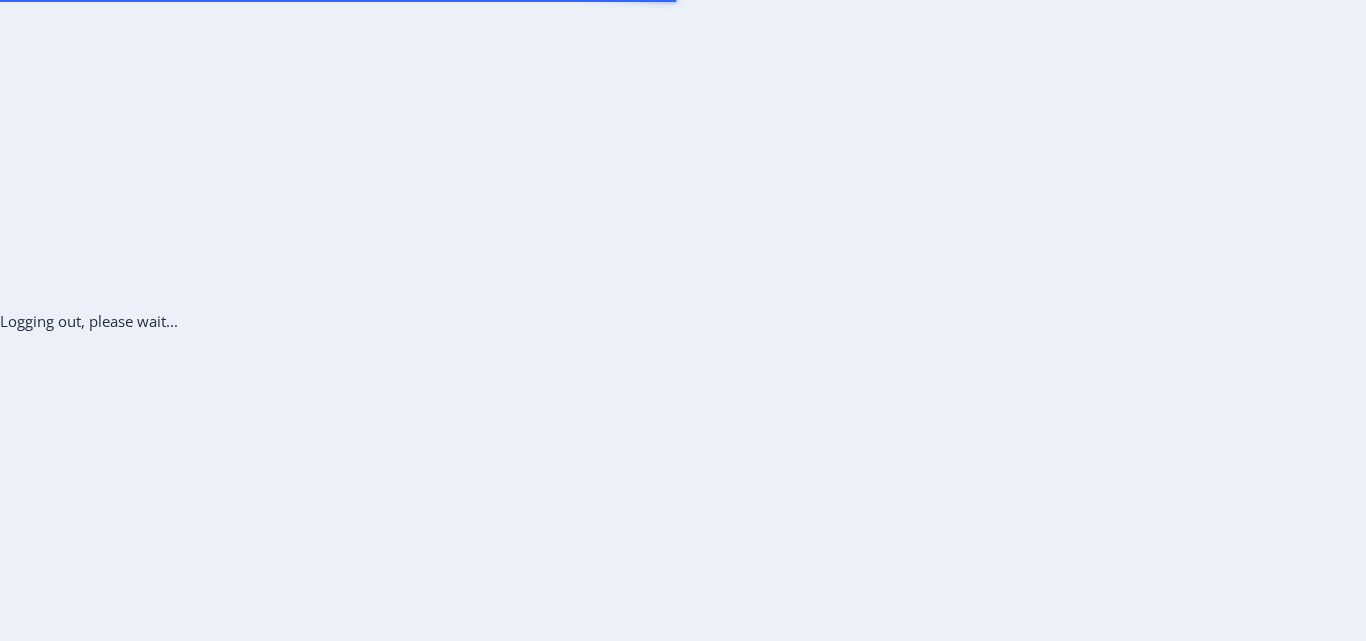 click on "Logging out, please wait..." 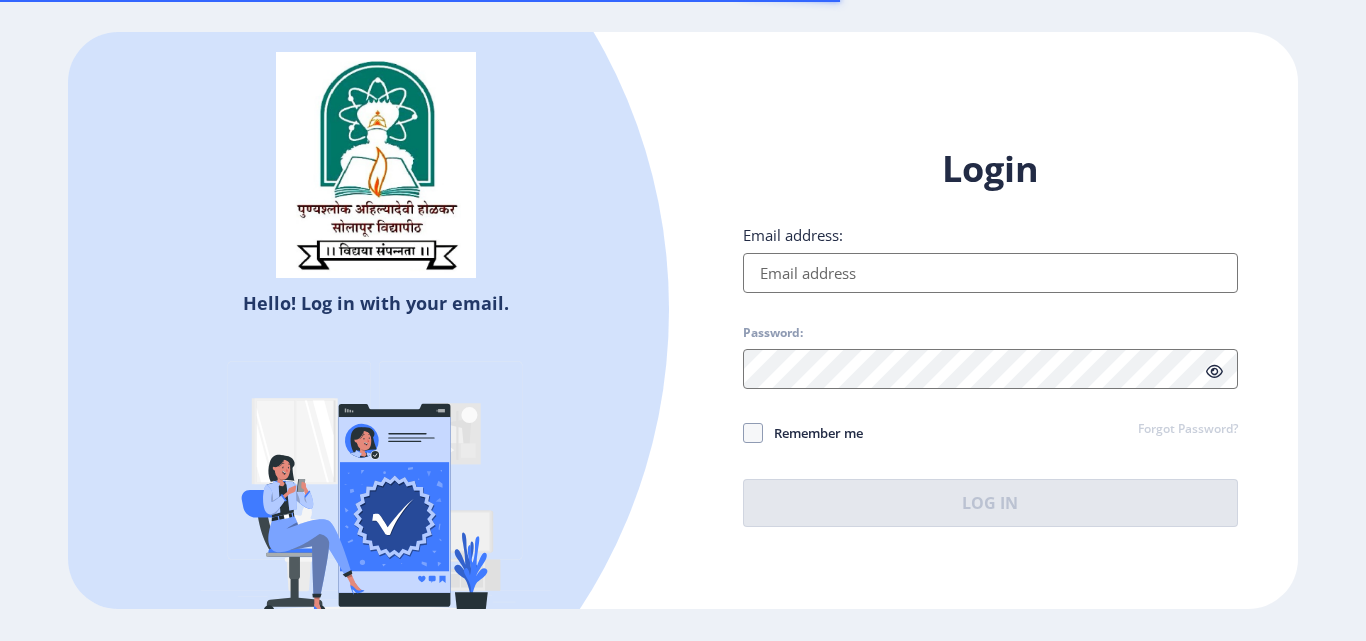 type on "[EMAIL_ADDRESS][DOMAIN_NAME]" 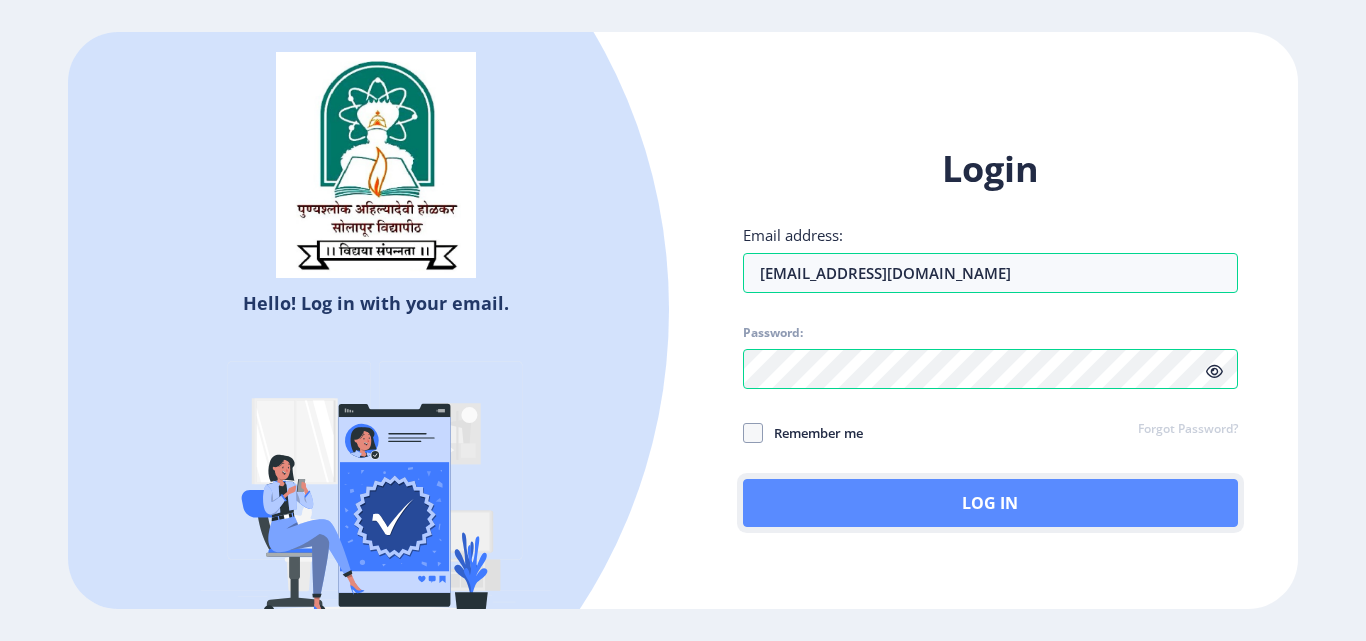 click on "Log In" 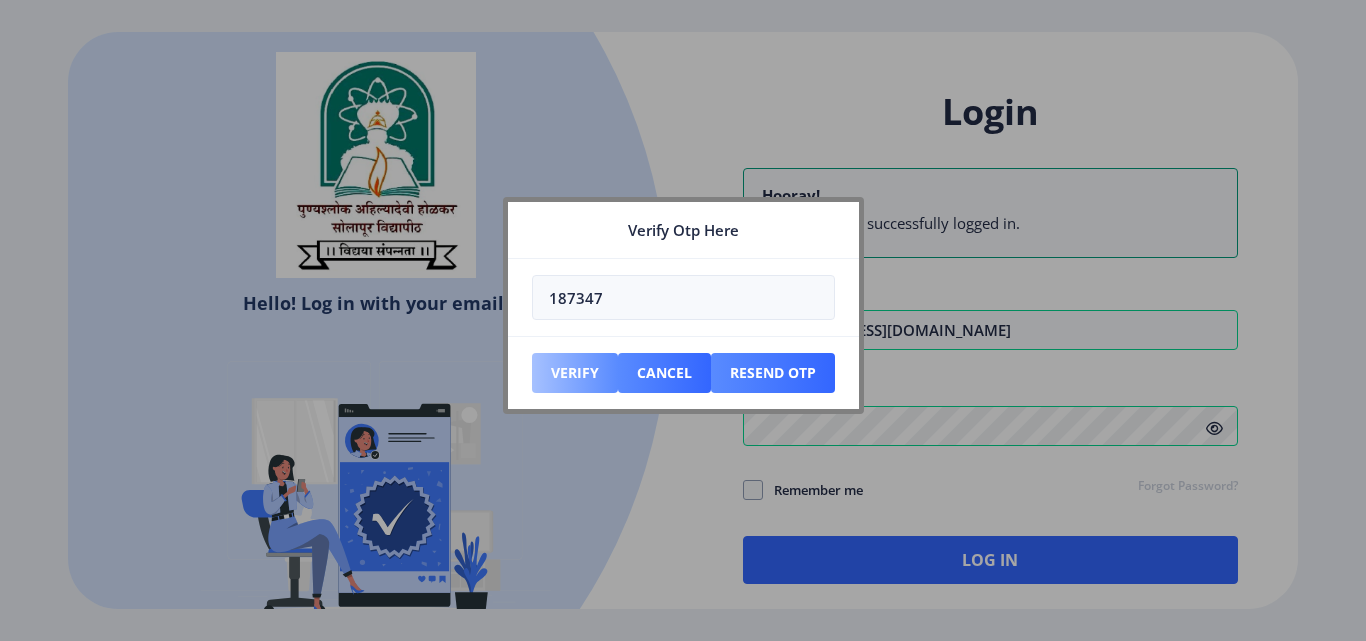 type on "187347" 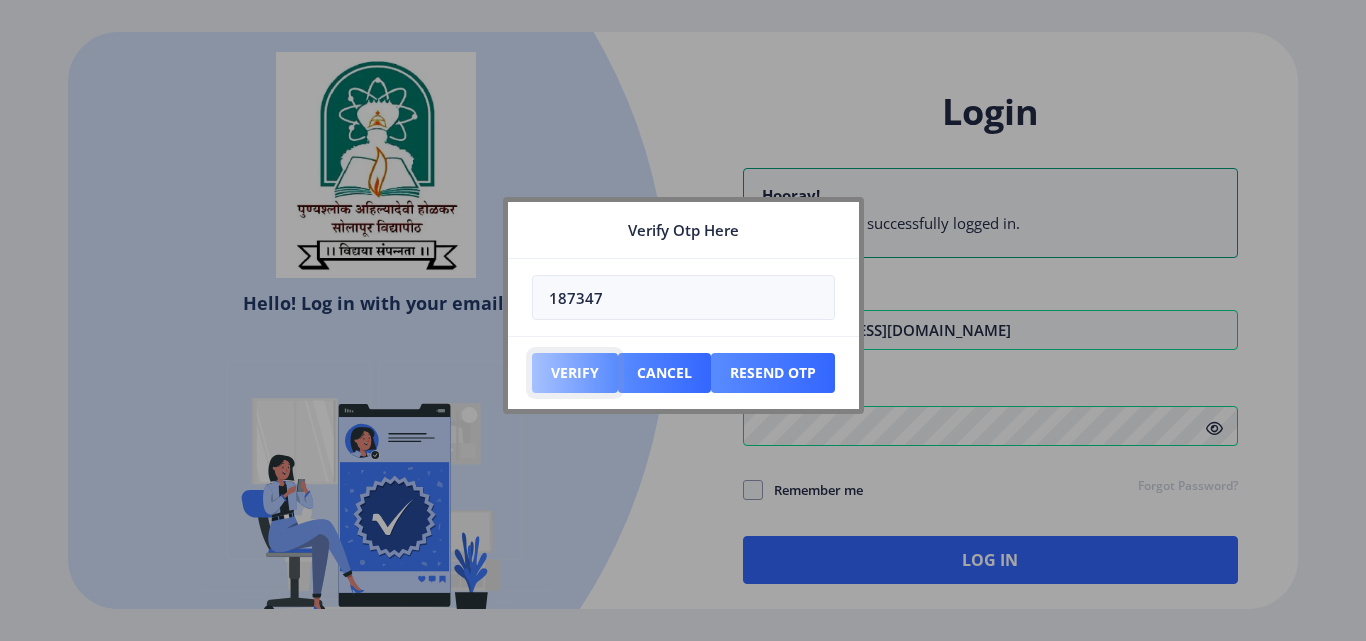 click on "Verify" at bounding box center [575, 373] 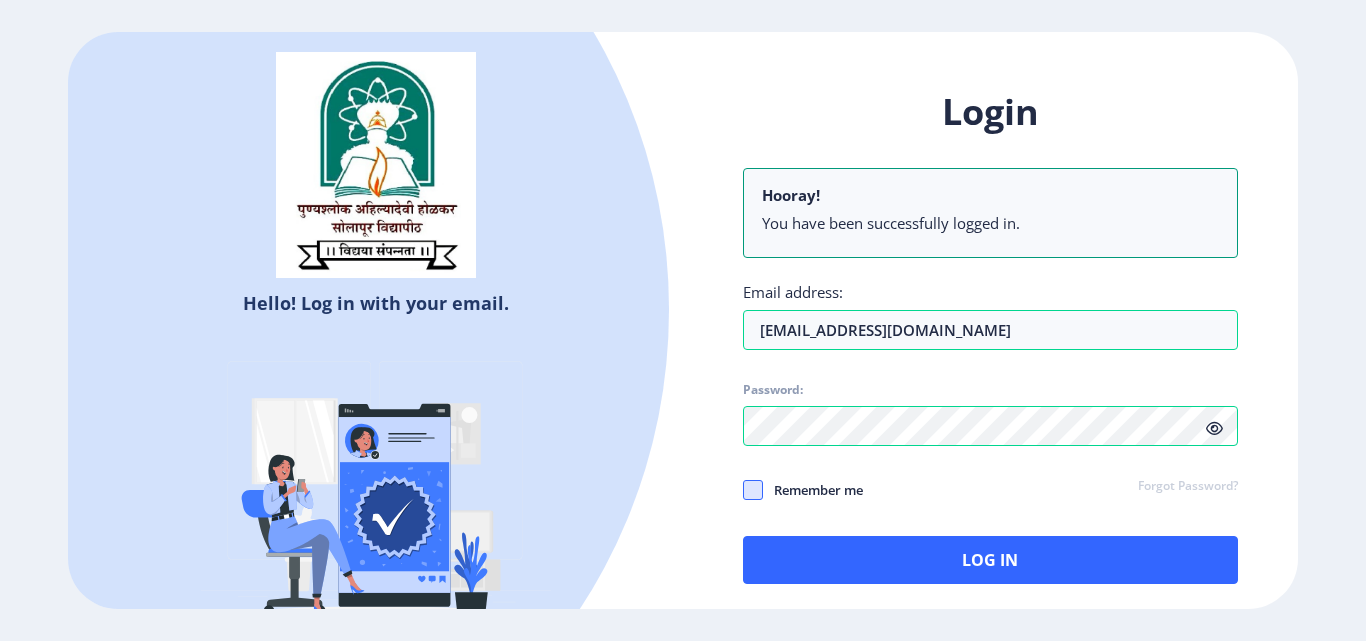 click 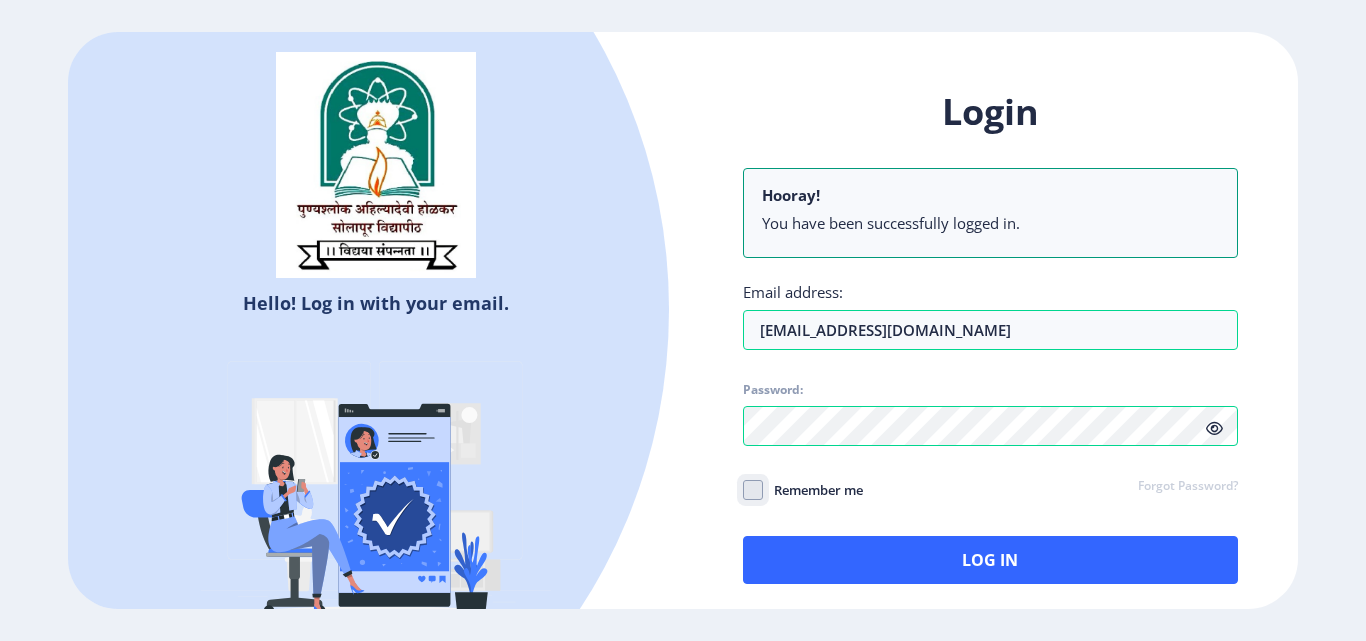 checkbox on "true" 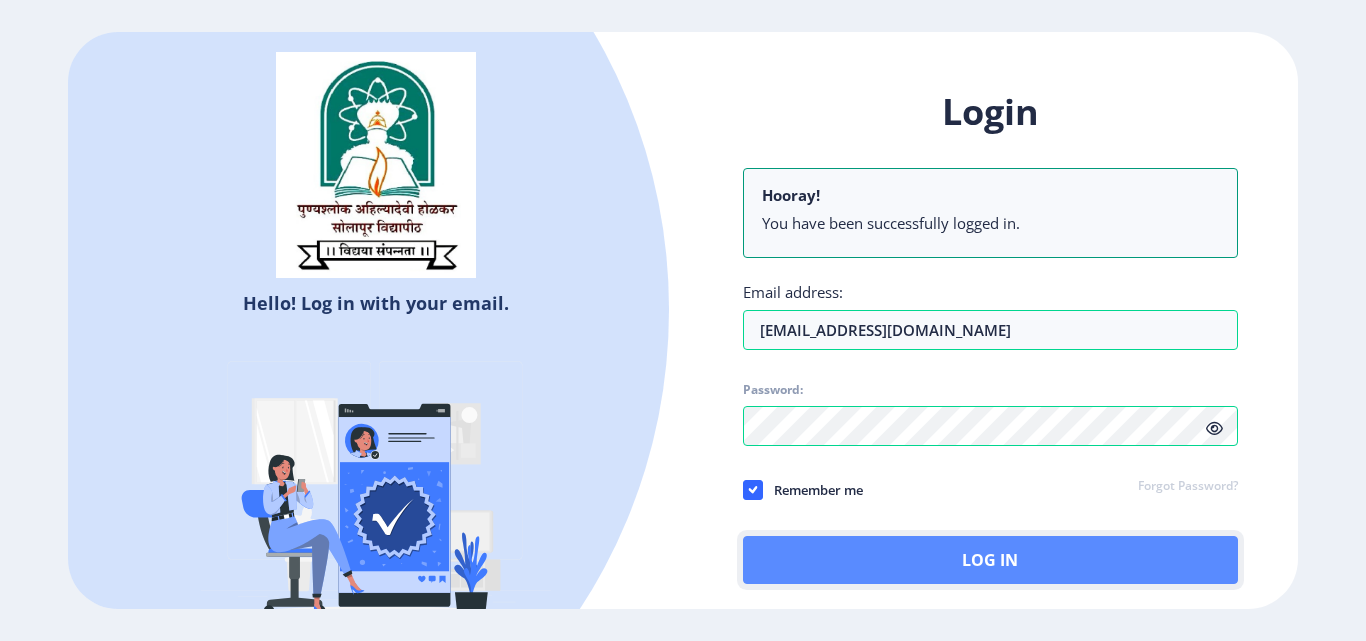 click on "Log In" 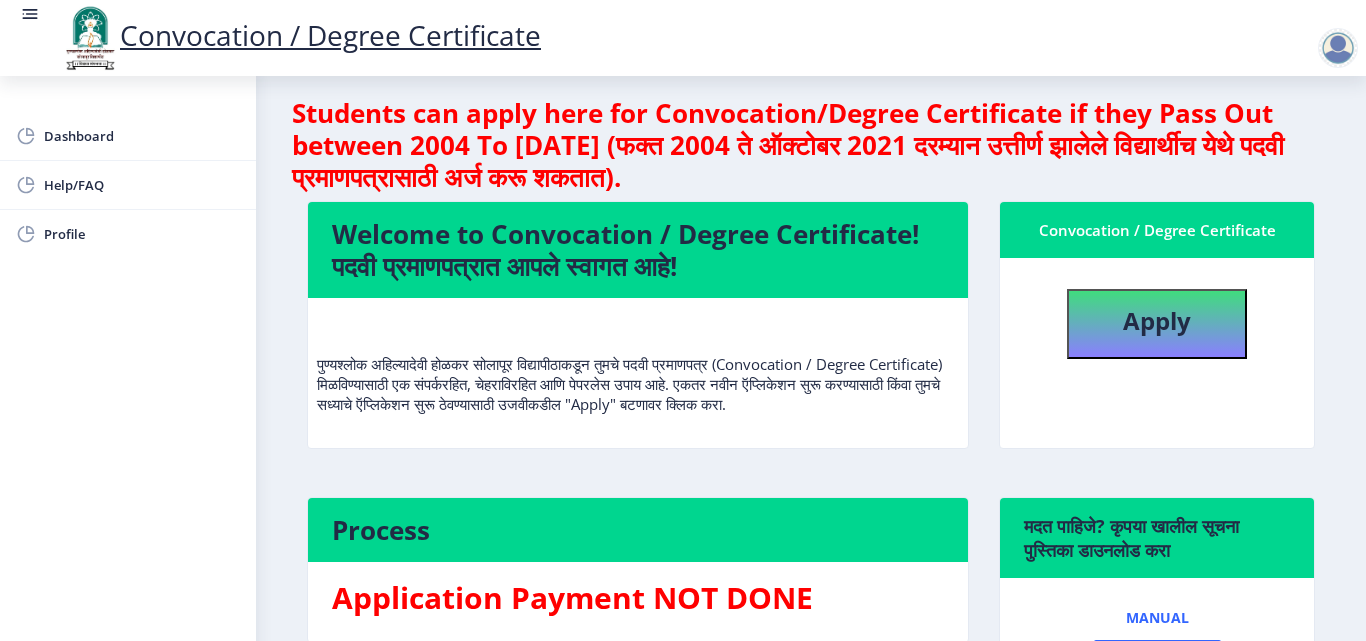 scroll, scrollTop: 0, scrollLeft: 0, axis: both 